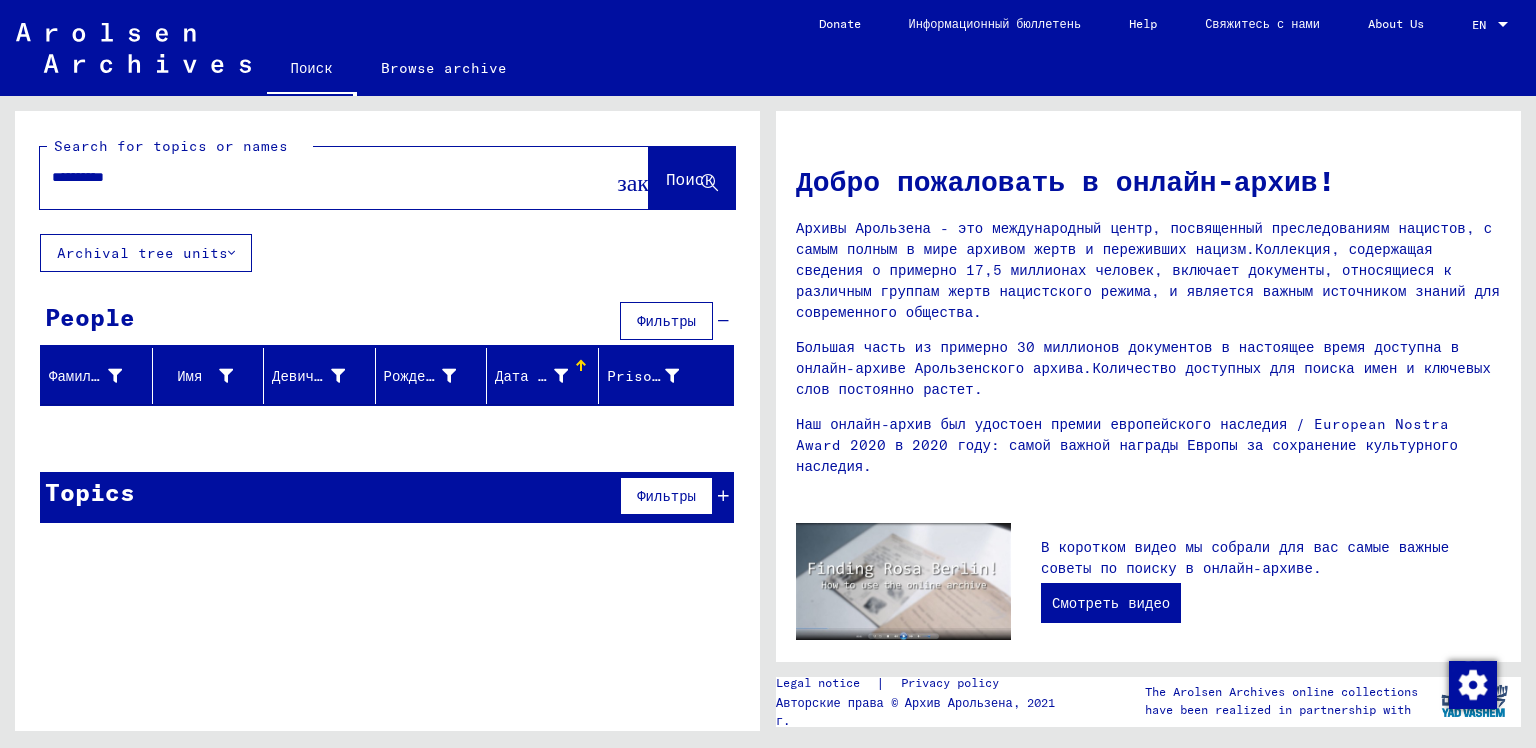 scroll, scrollTop: 0, scrollLeft: 0, axis: both 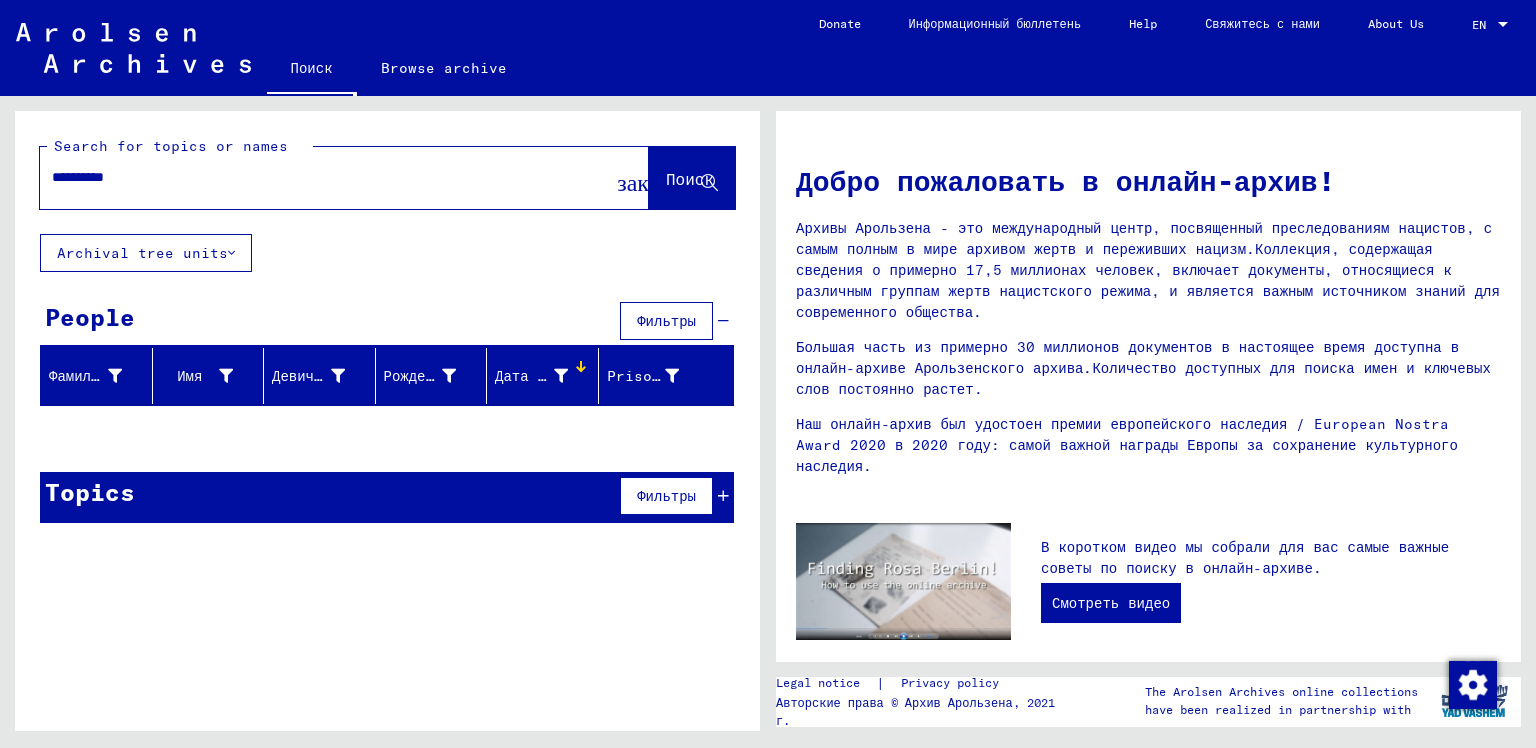 click on "Дата рождения" 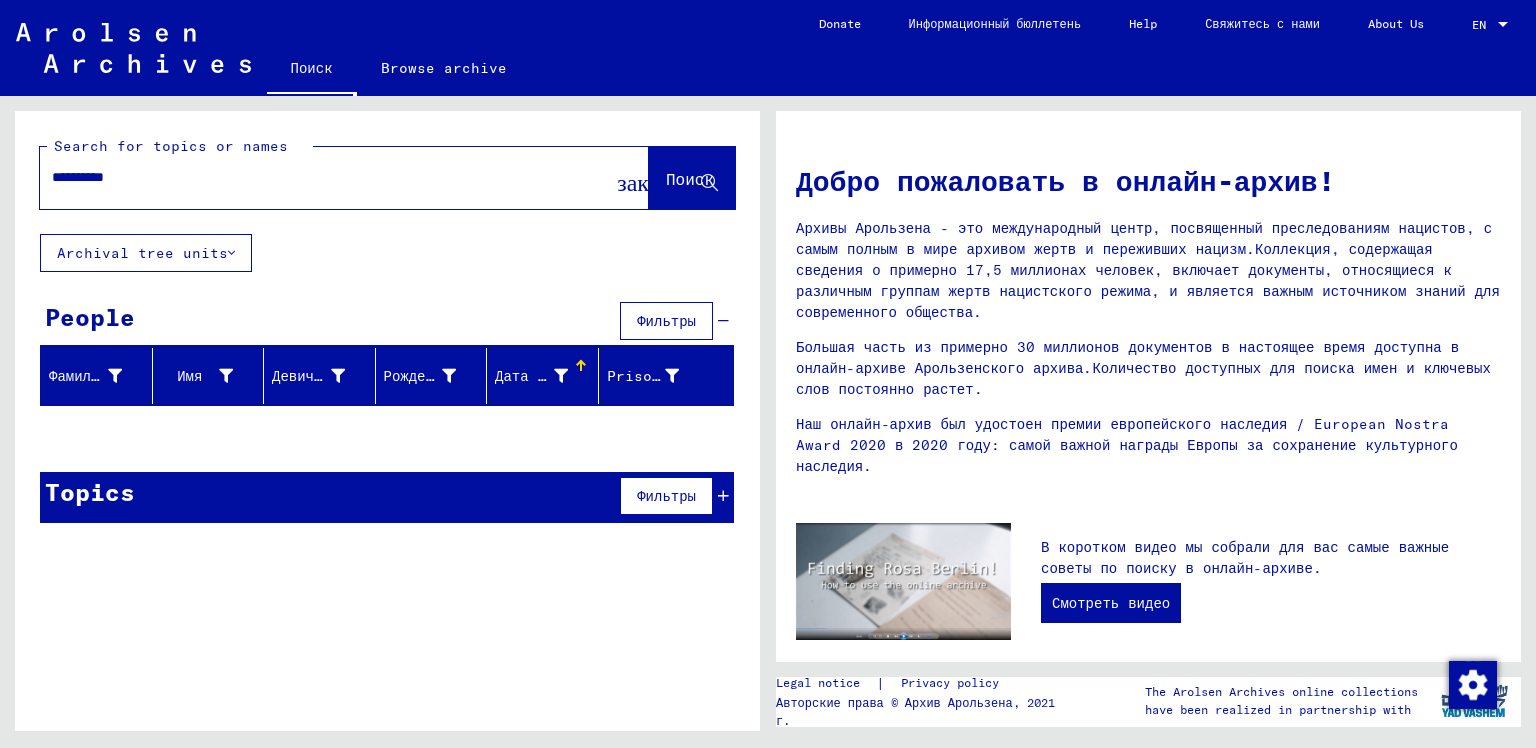 click on "Дата рождения" 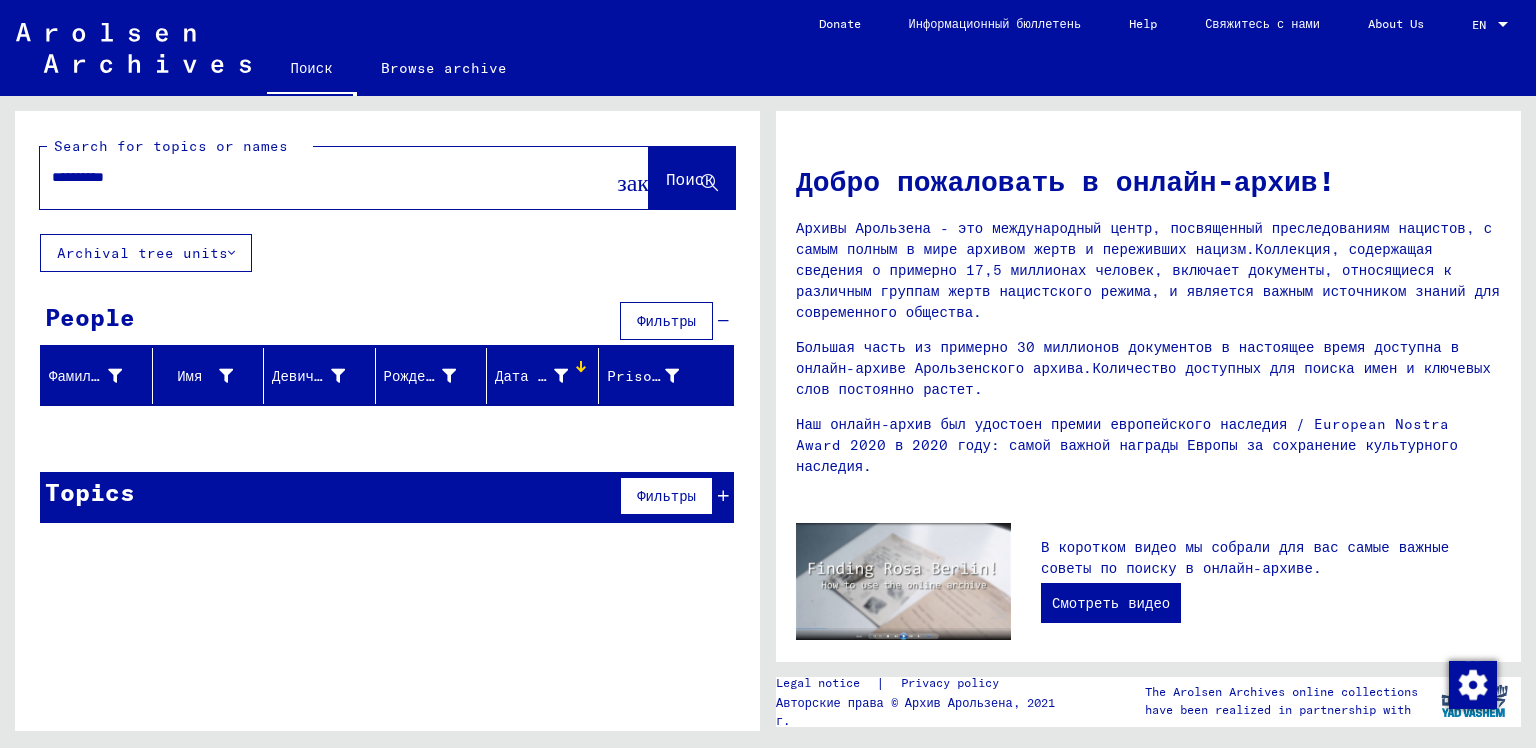 drag, startPoint x: 567, startPoint y: 436, endPoint x: 568, endPoint y: 418, distance: 18.027756 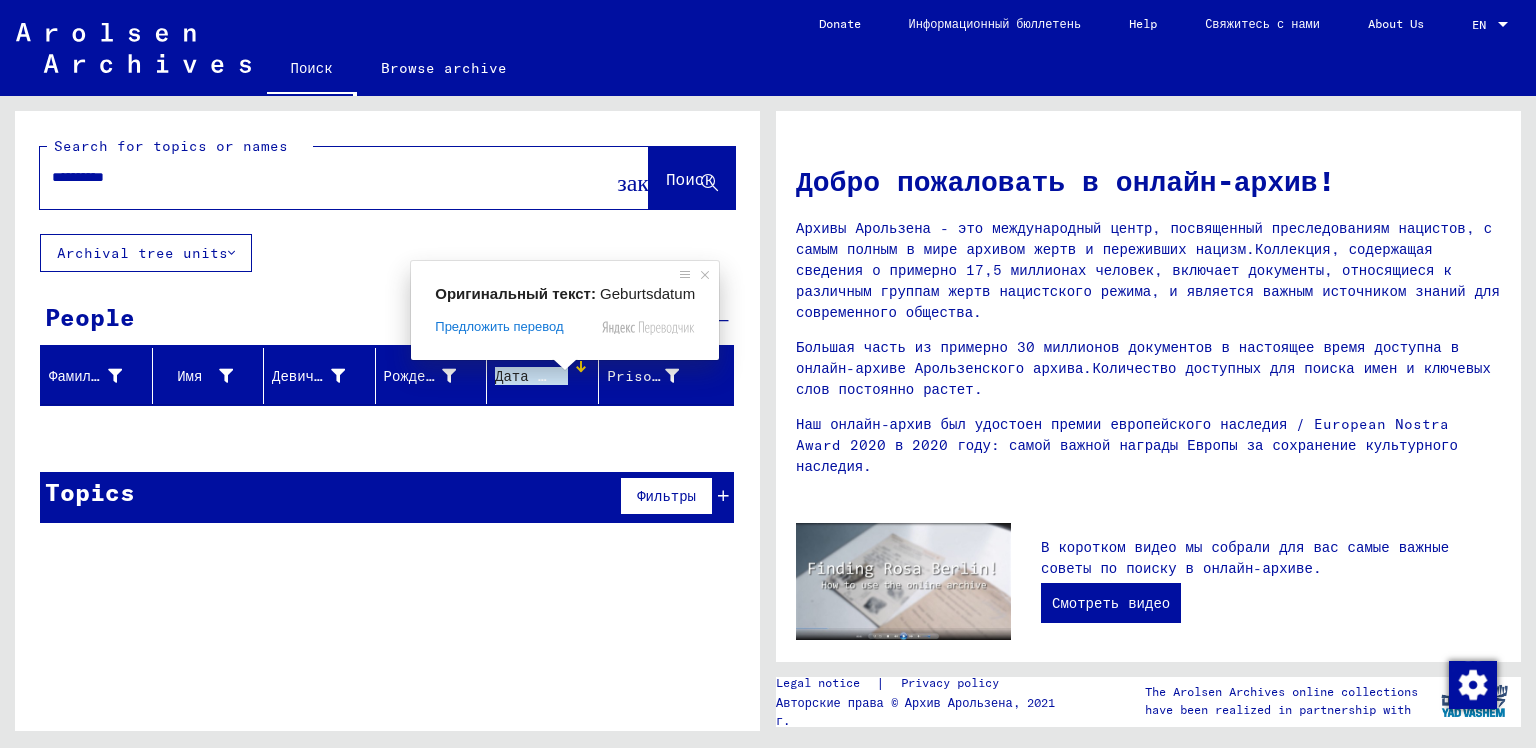click on "**********" 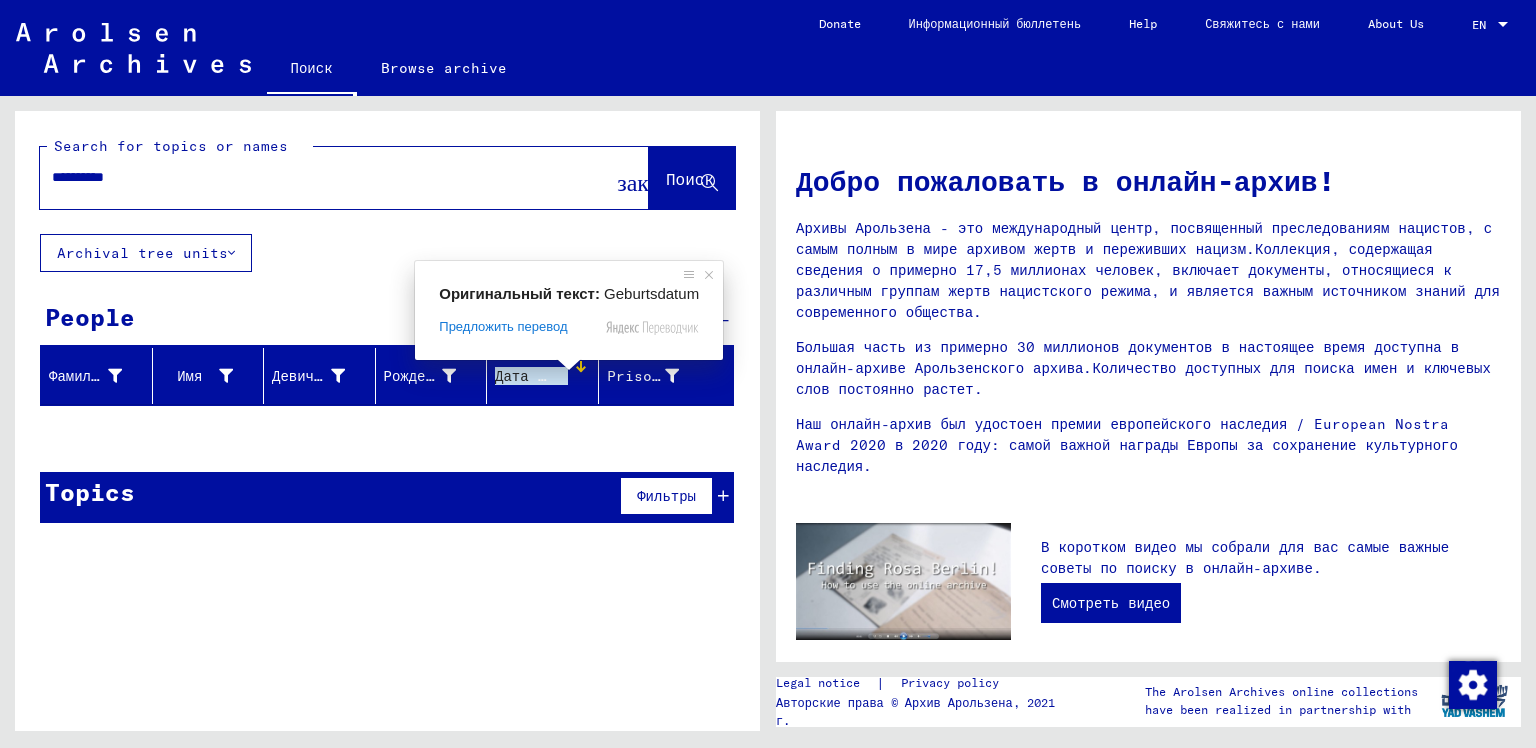 click at bounding box center (569, 365) 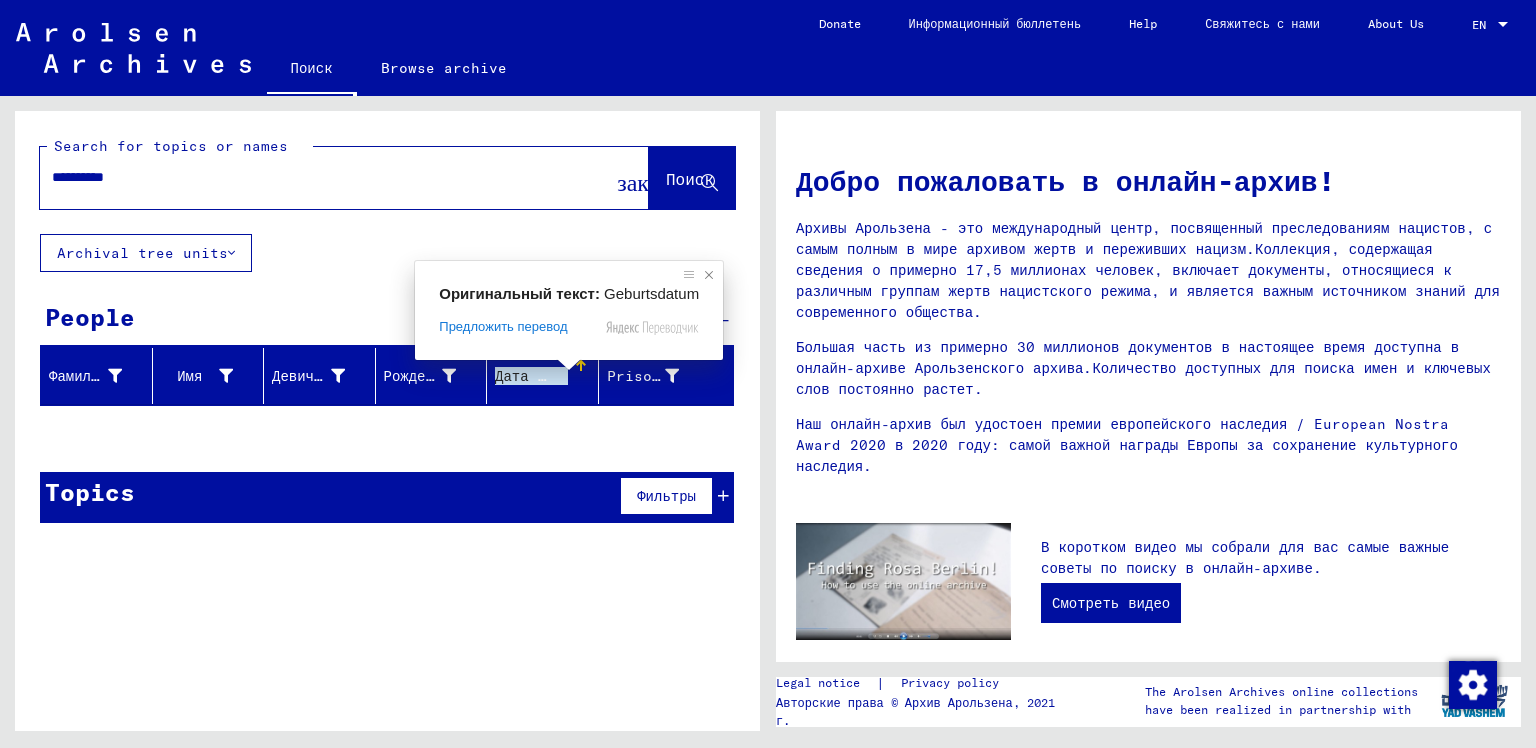 click at bounding box center [709, 275] 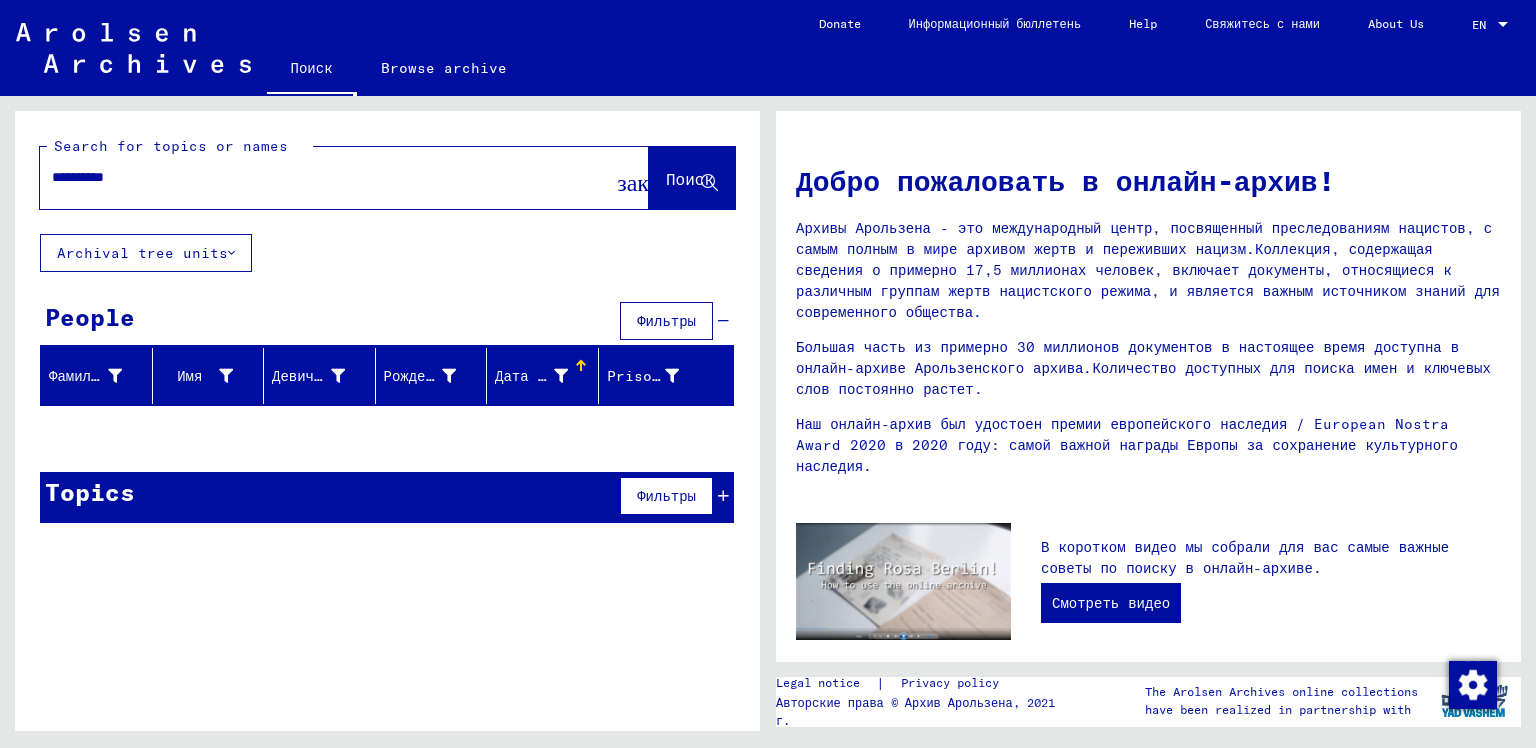 click 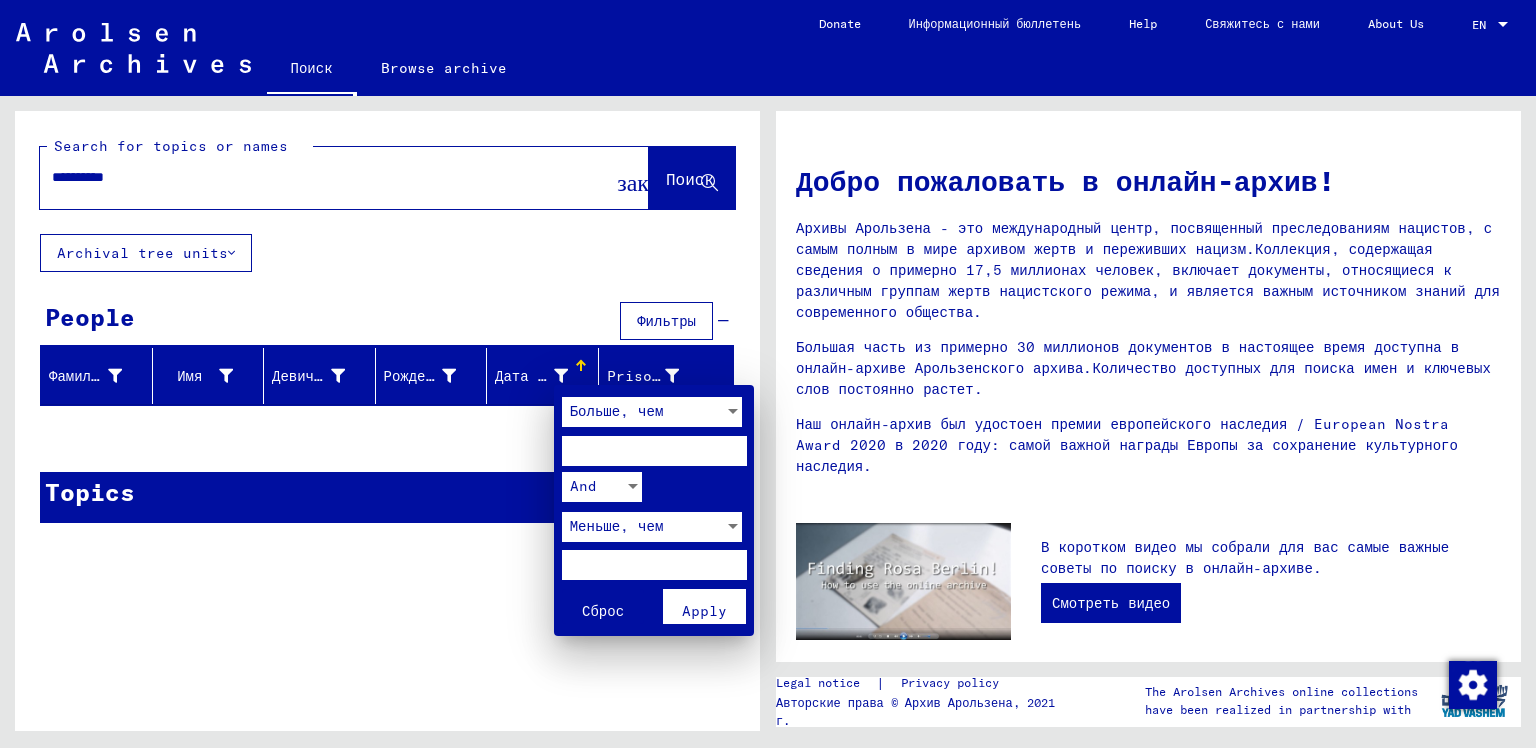 click at bounding box center [768, 374] 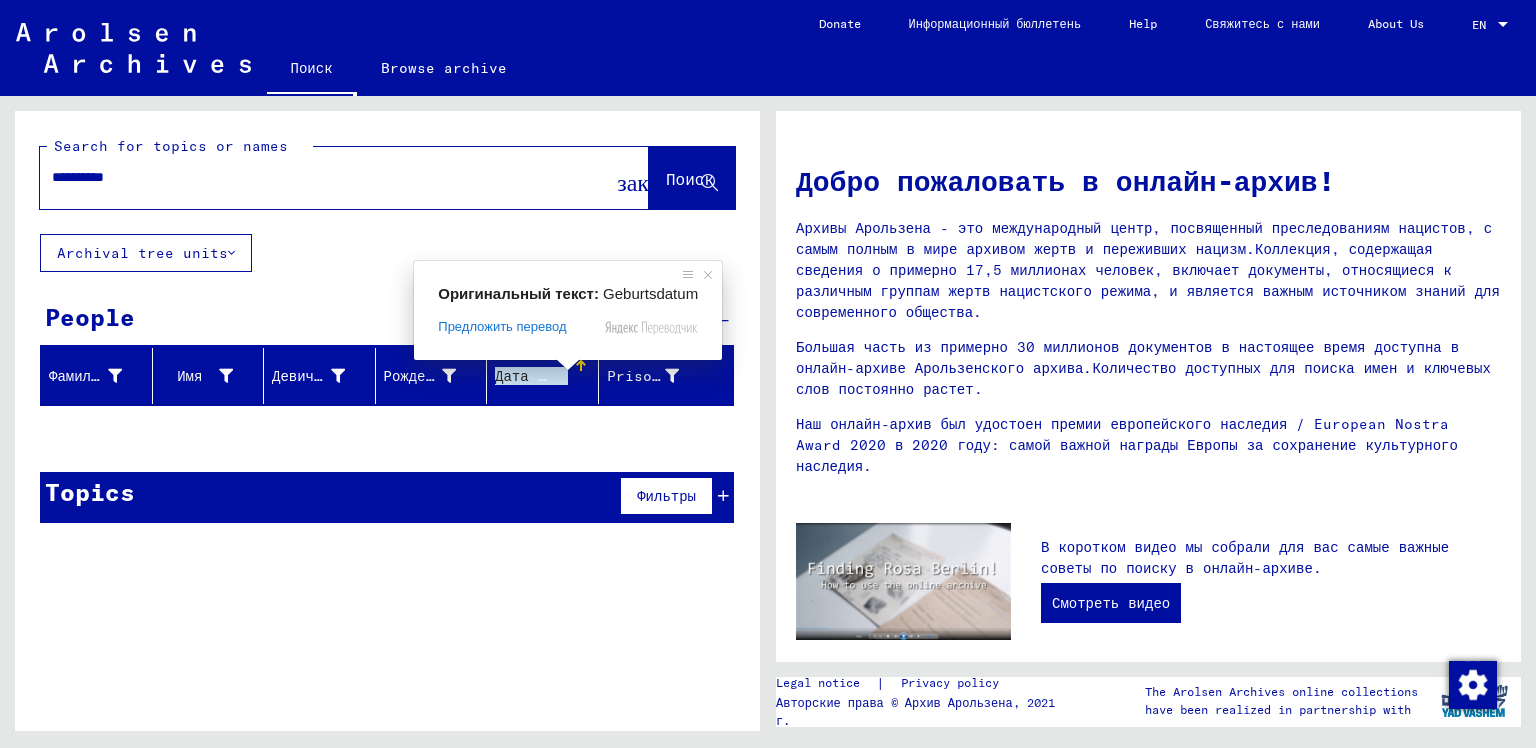 click at bounding box center (568, 365) 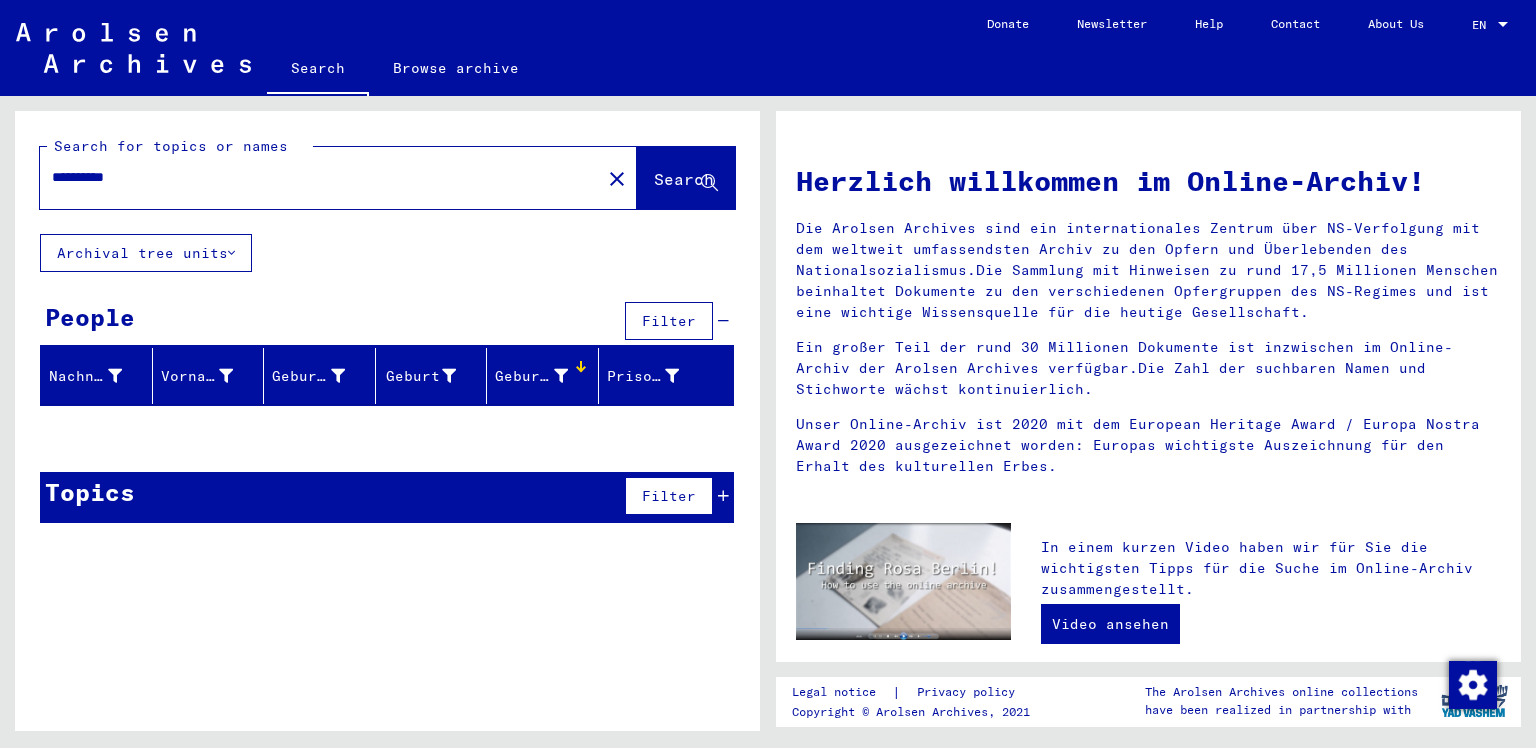 click on "Geburtsdatum" 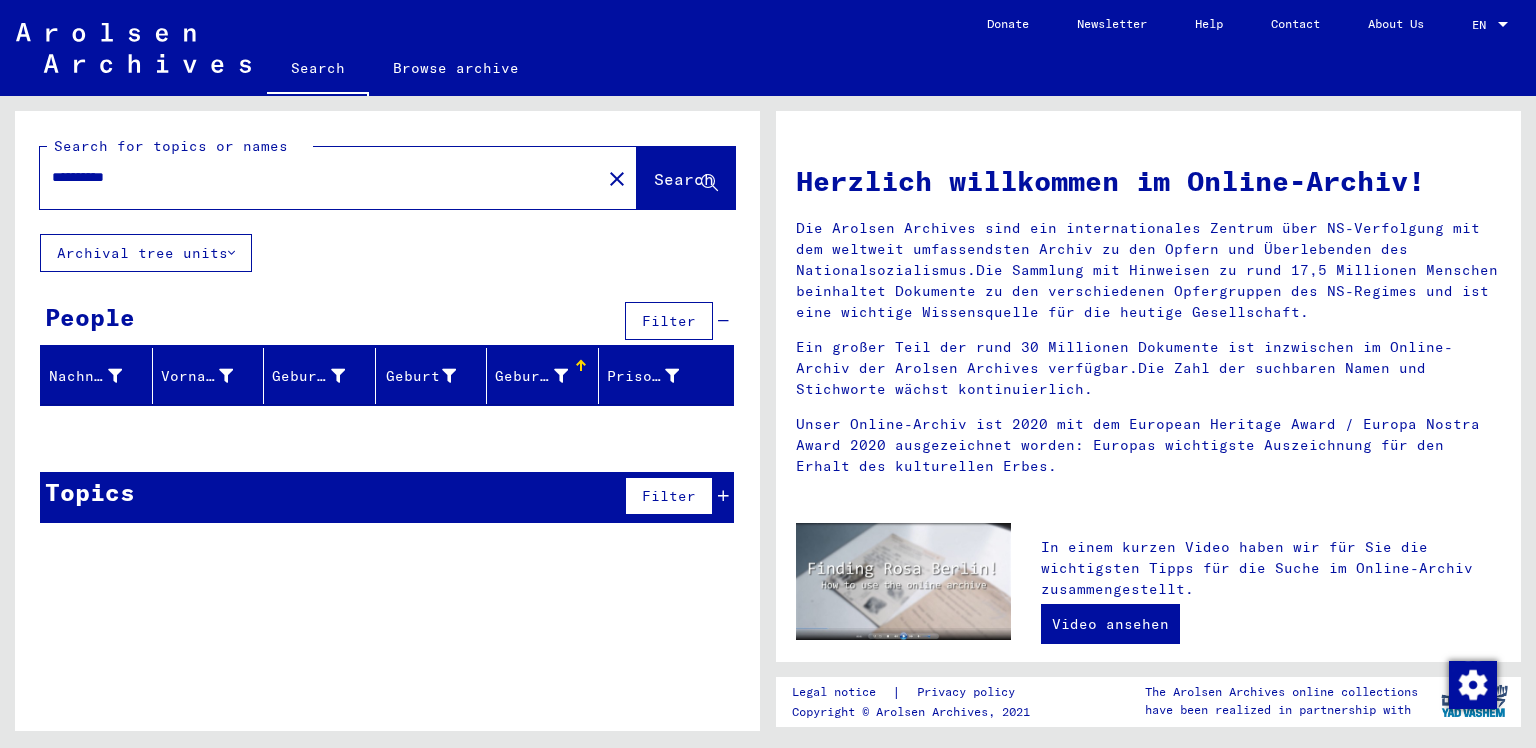 click on "Geburtsdatum" 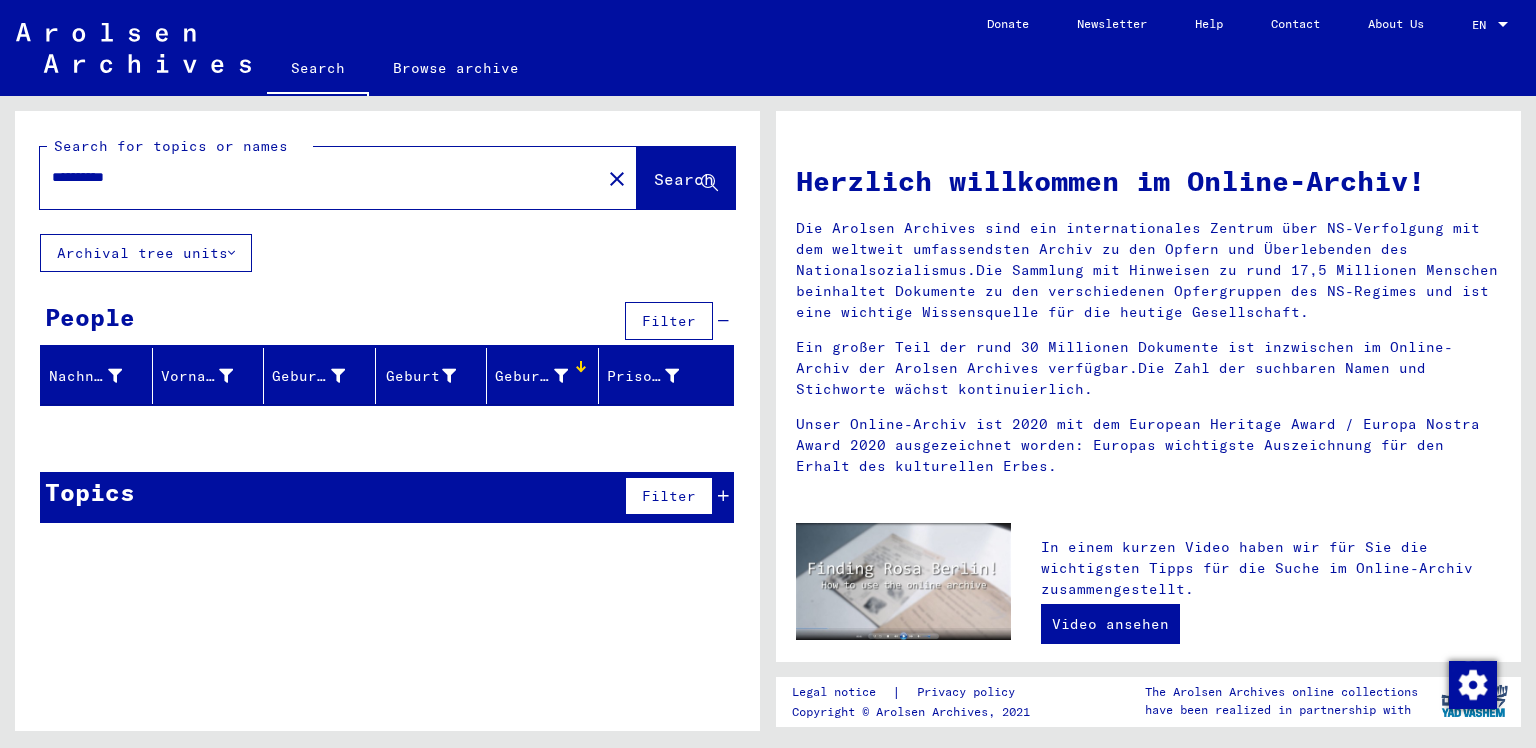 click on "Geburtsdatum" 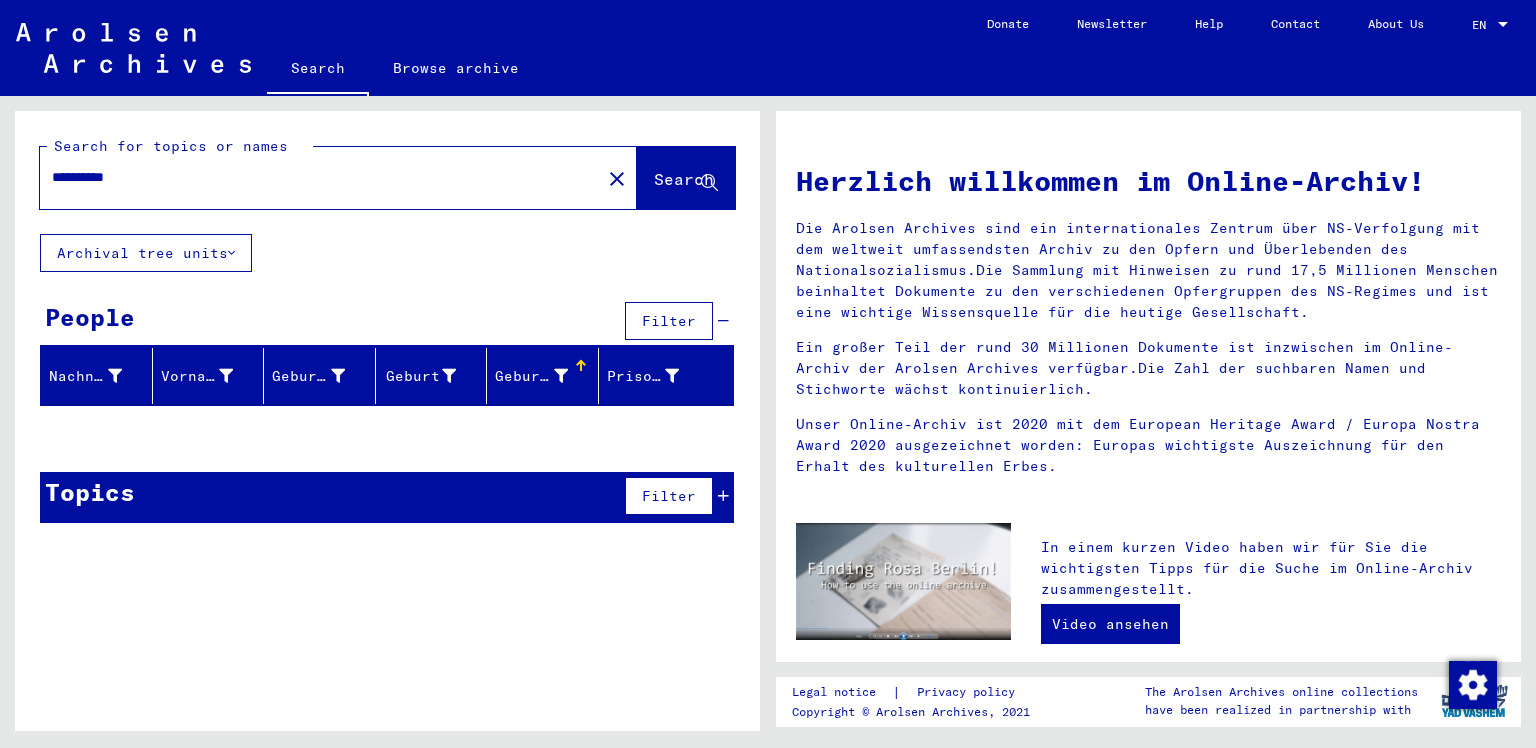 click on "Geburtsdatum" 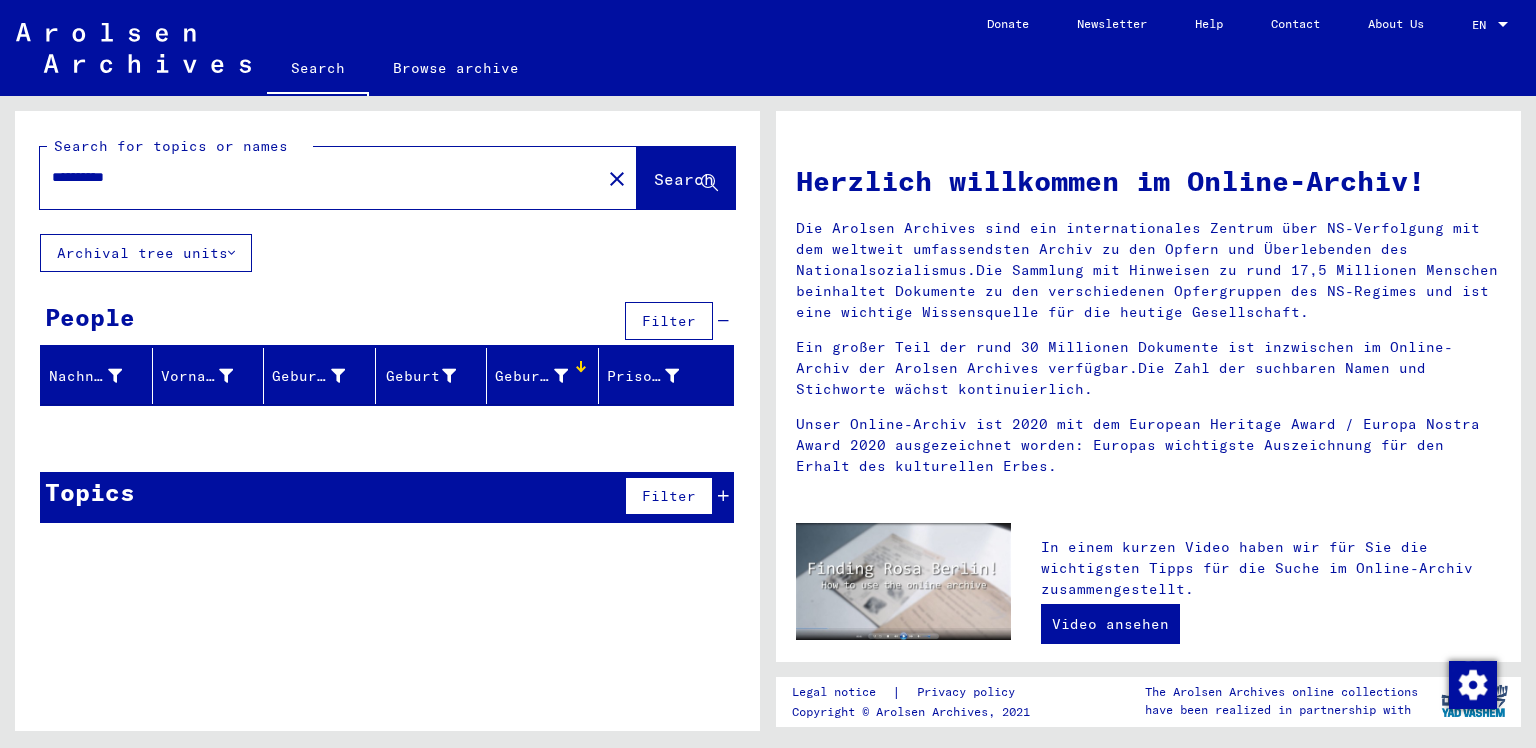 click on "Geburtsdatum" 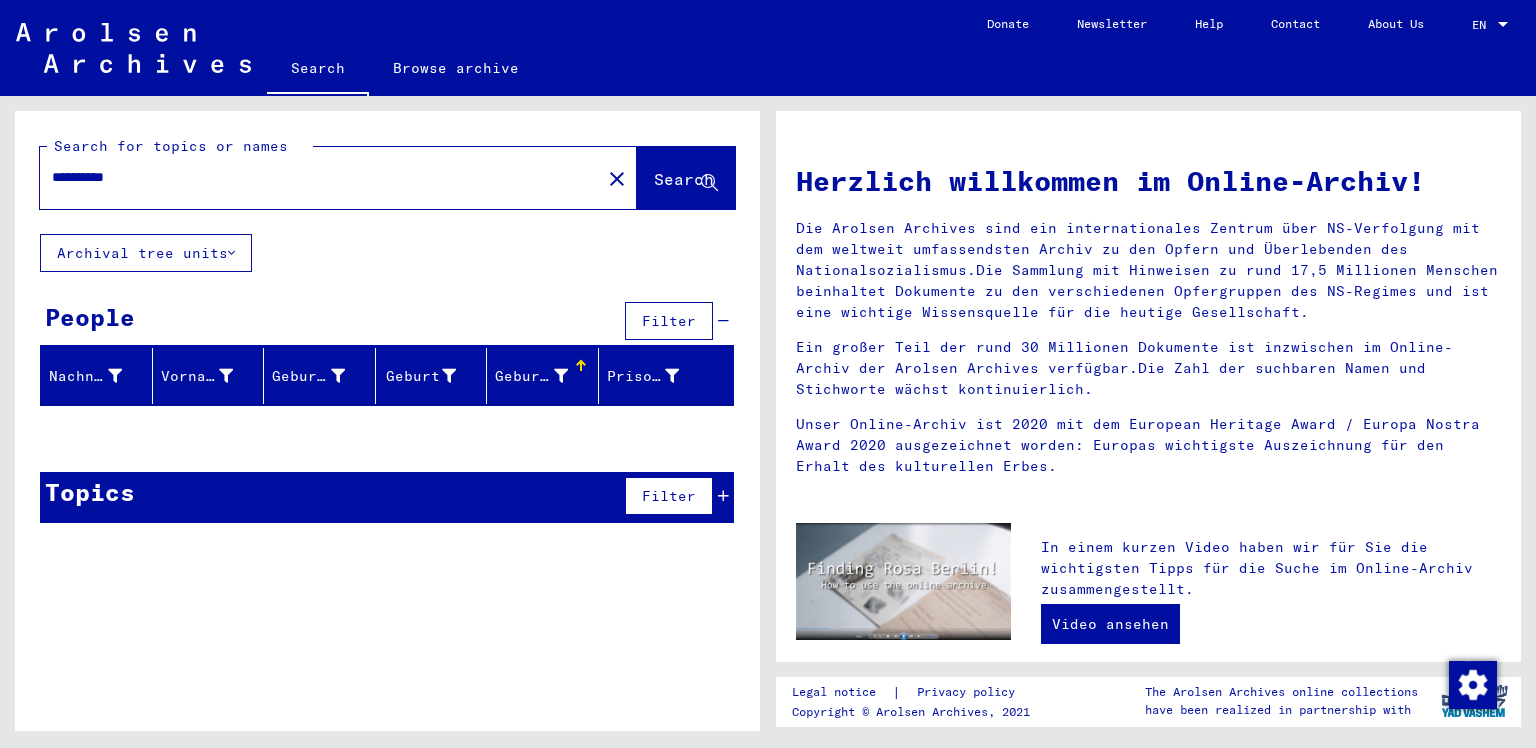 click at bounding box center (580, 361) 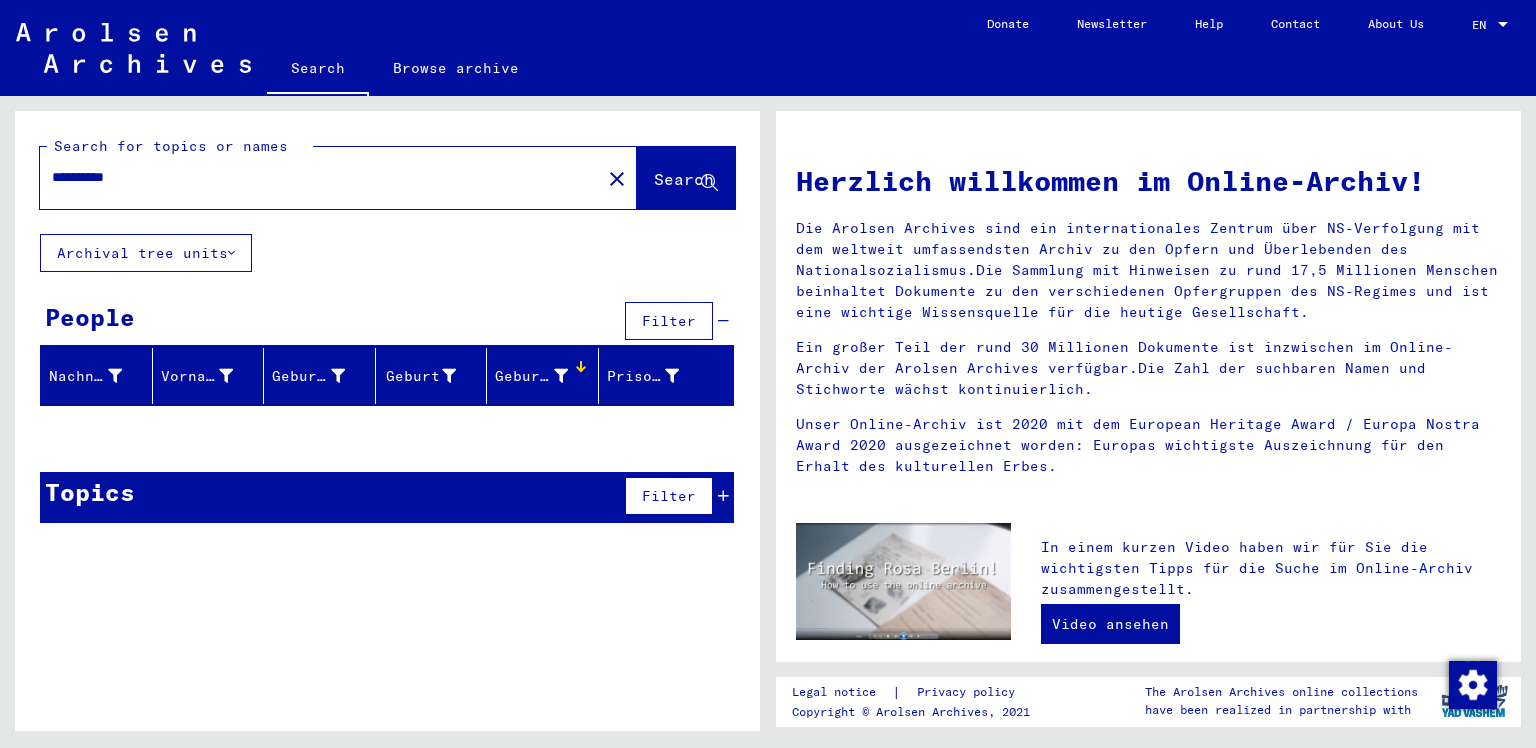 click at bounding box center (581, 366) 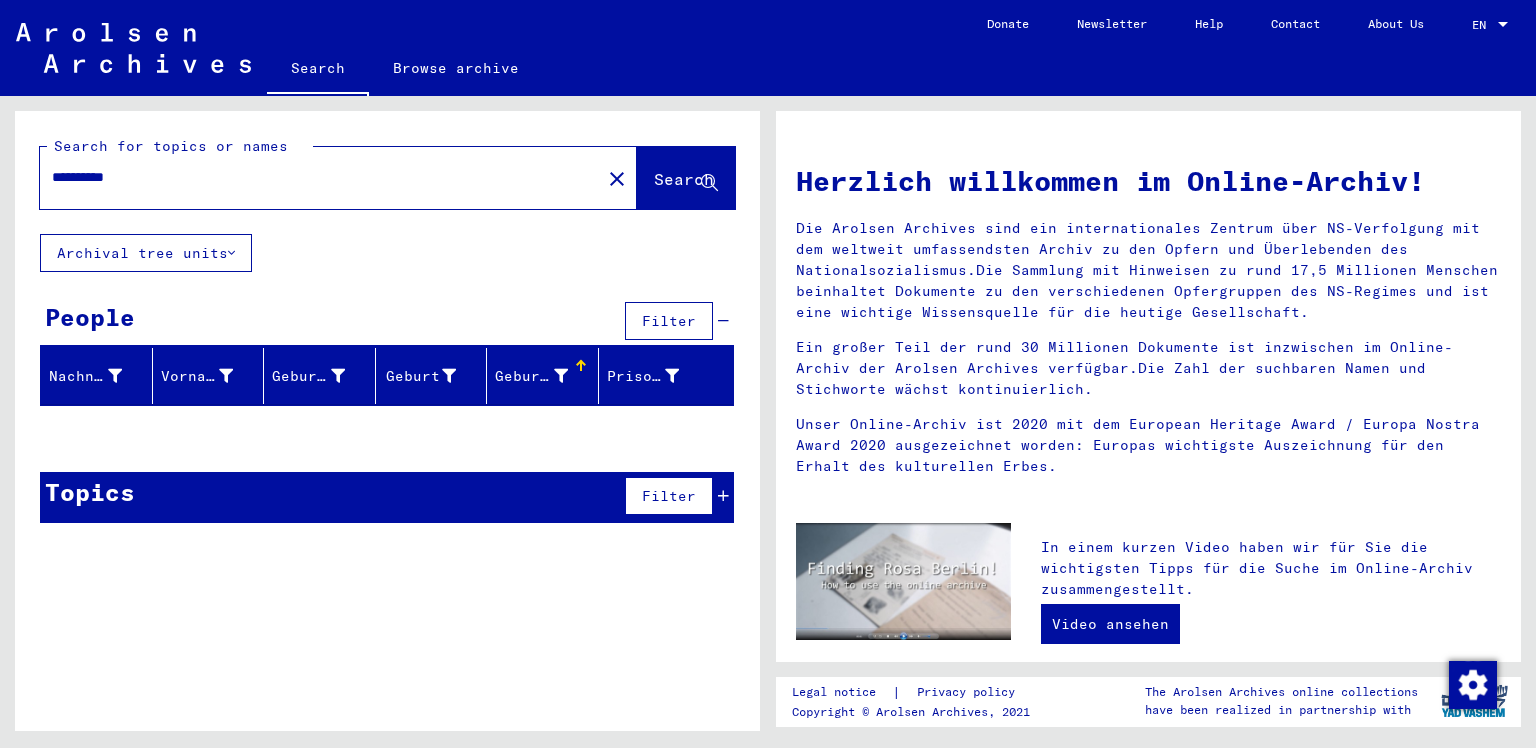 click on "Geburtsdatum" 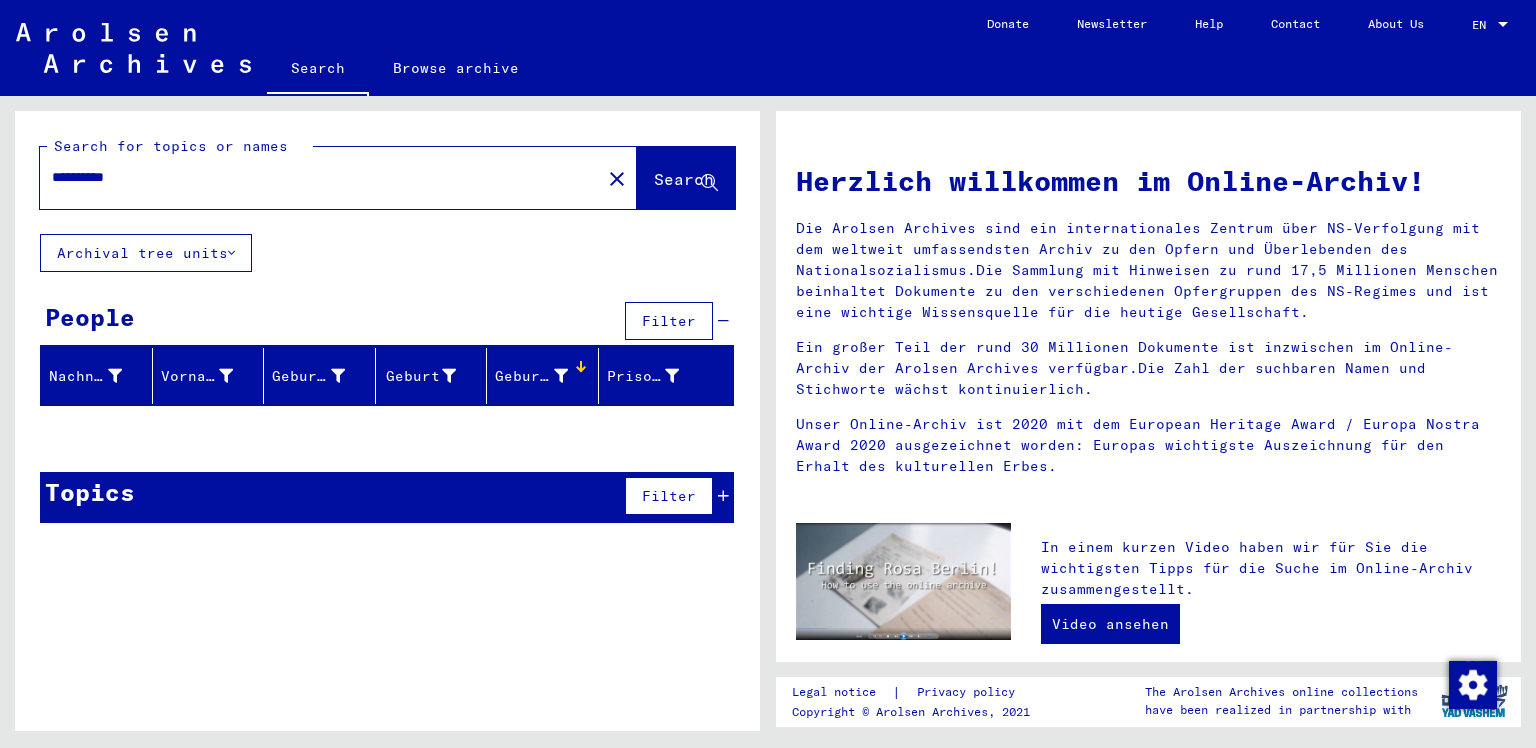 click on "Geburtsdatum" 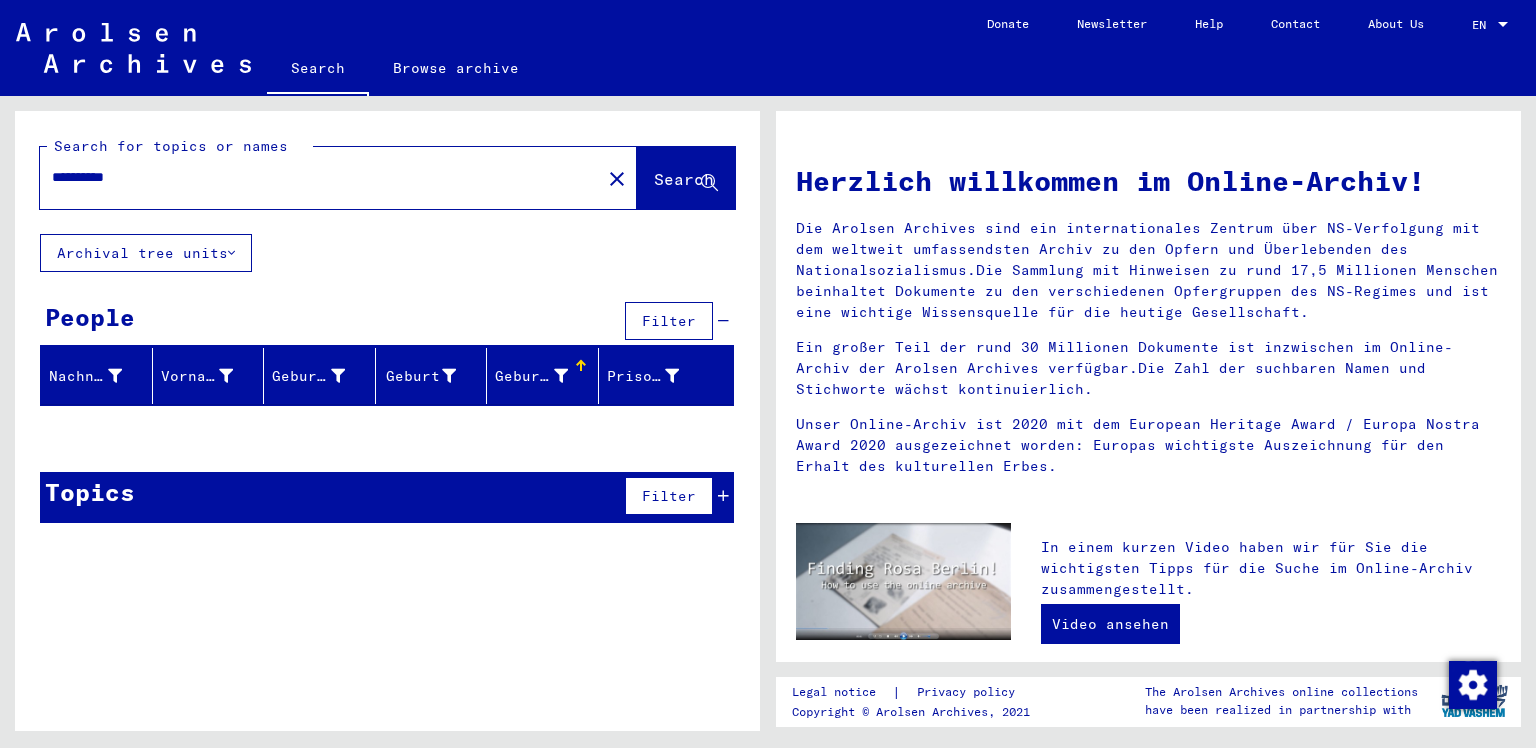 click on "Geburtsdatum" 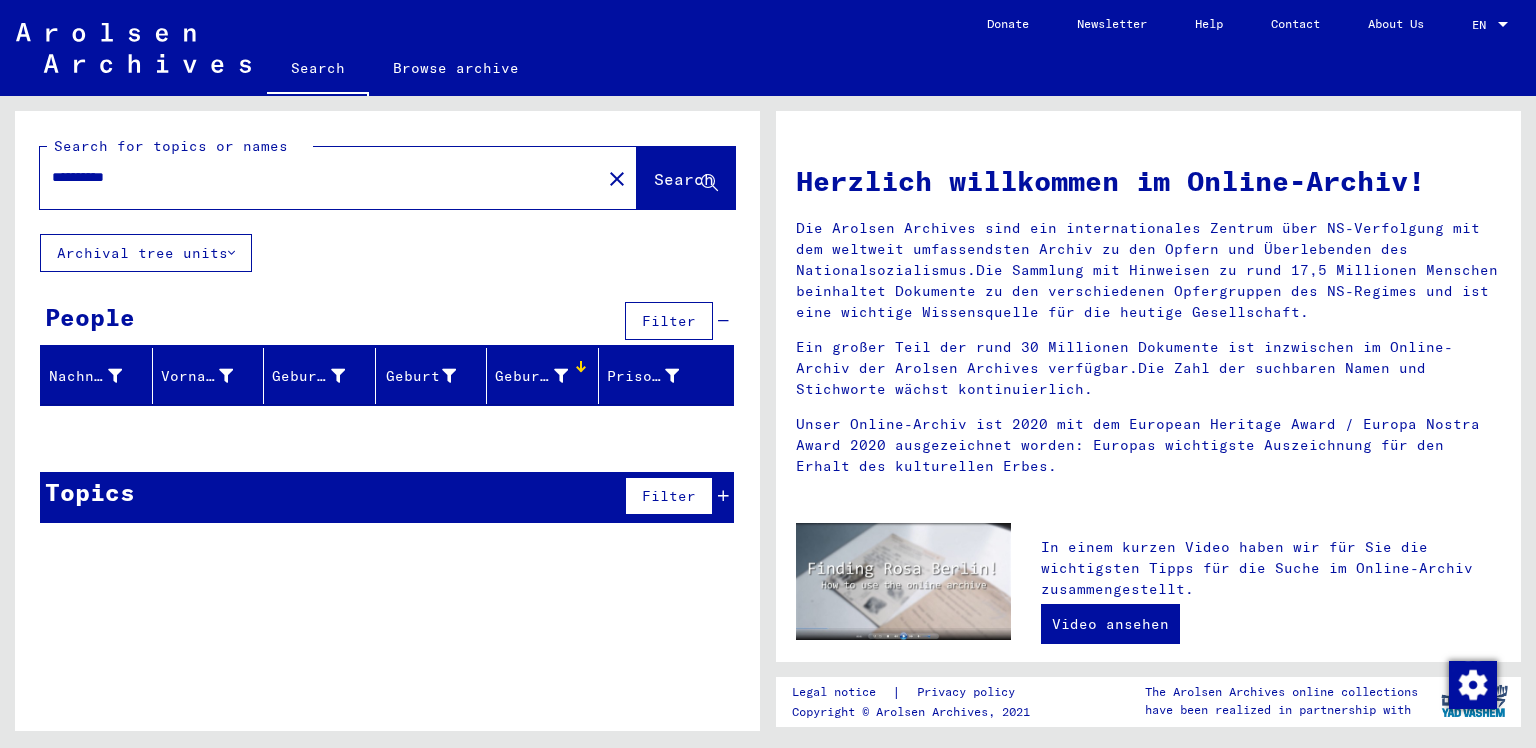 click on "Geburtsdatum" 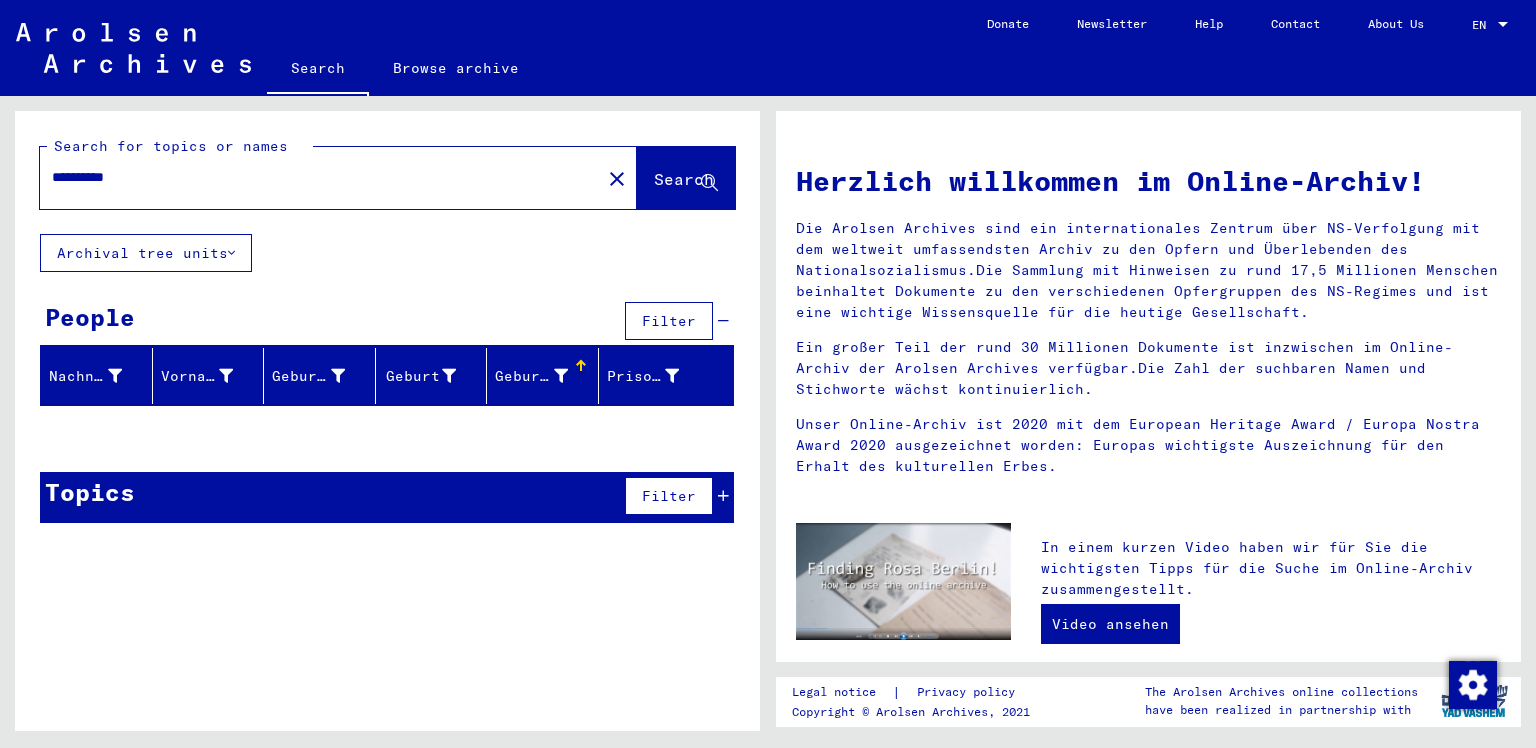 click on "Geburtsdatum" 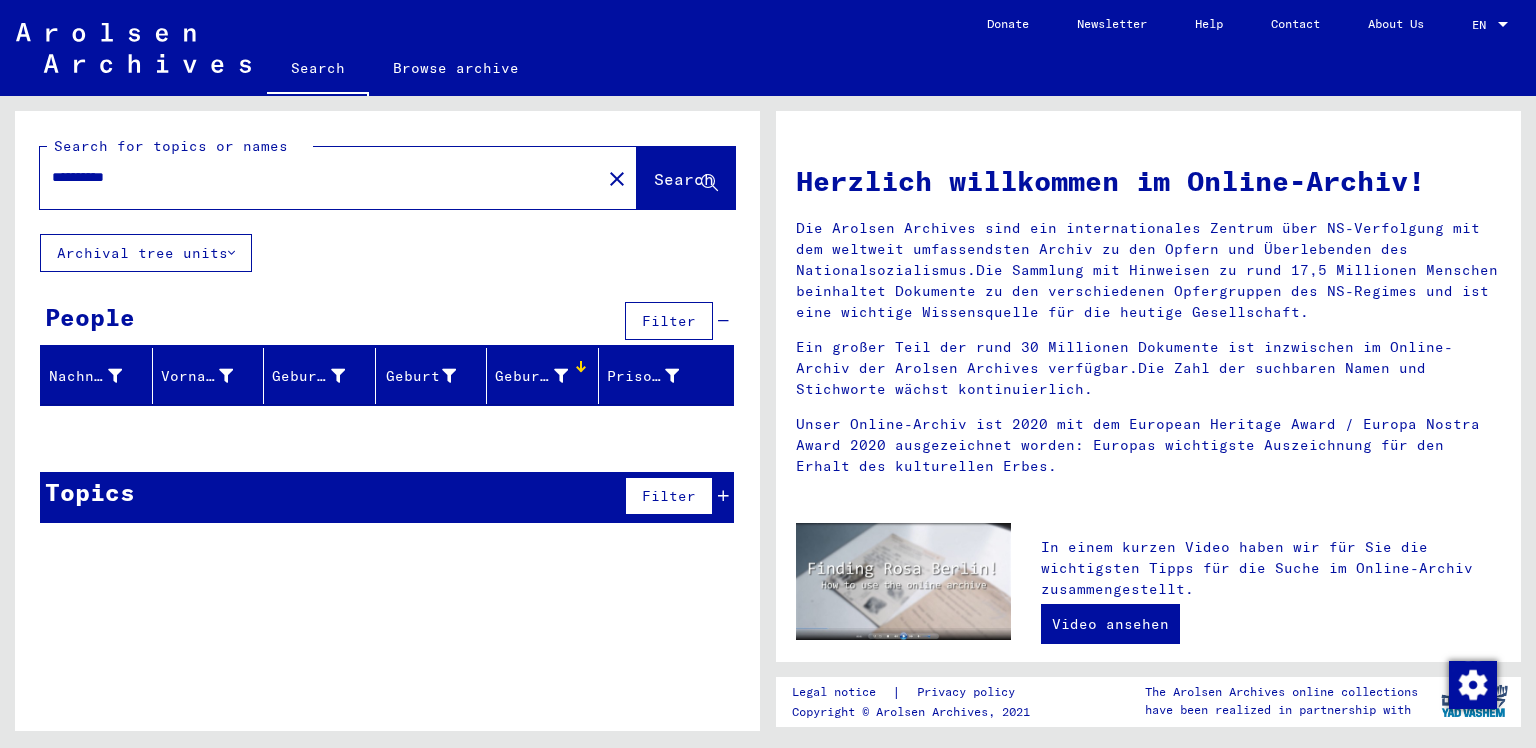 click on "Geburtsdatum" 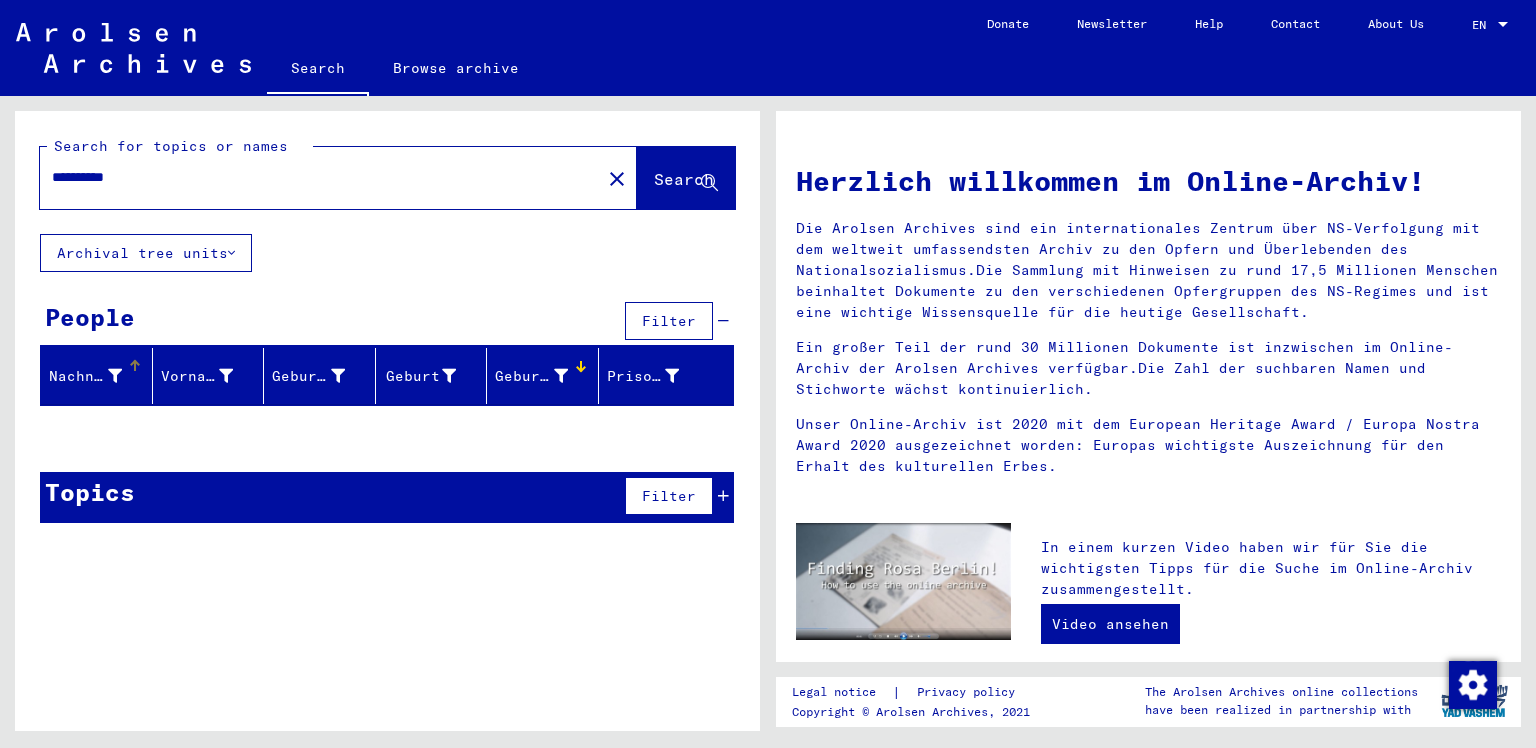 click on "Nachname" 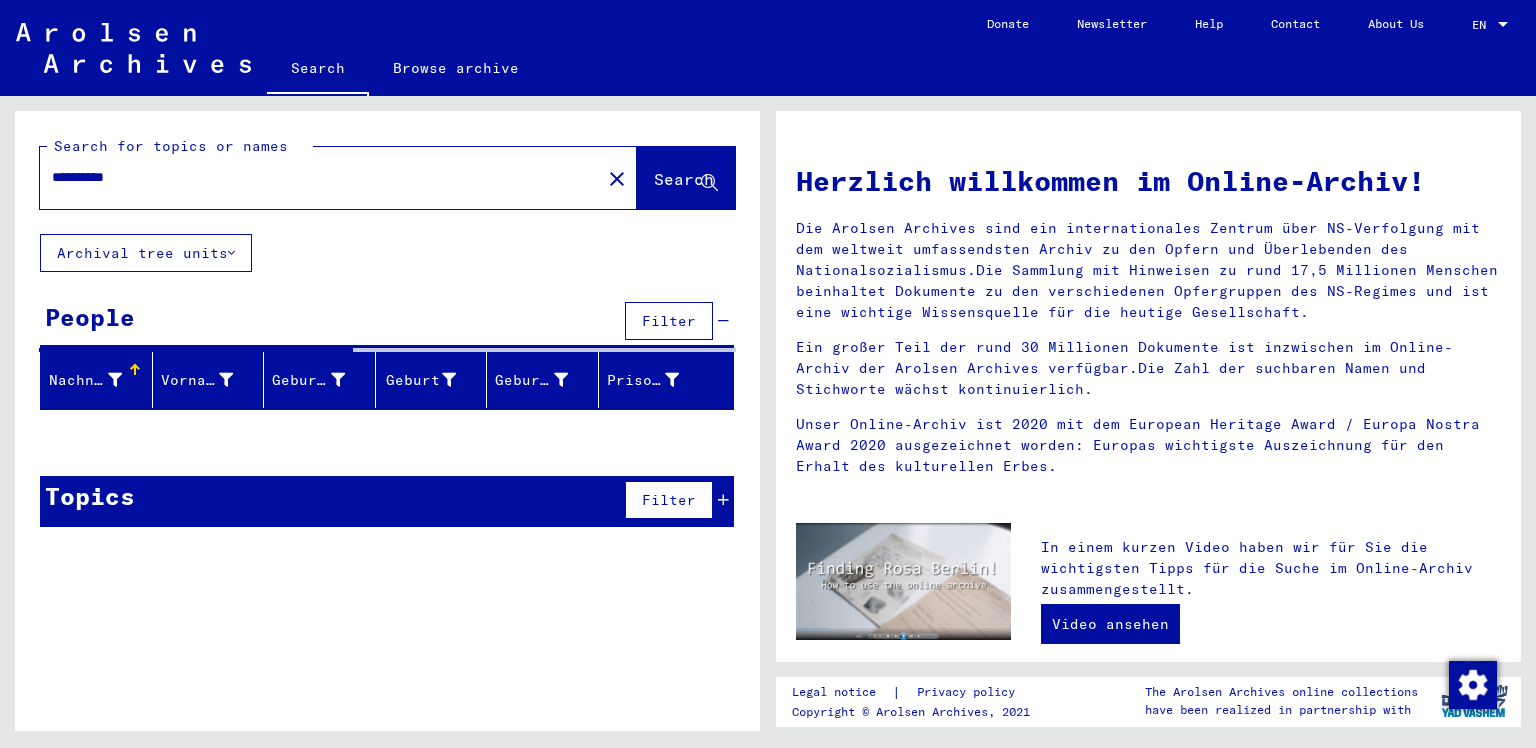 click on "Nachname" 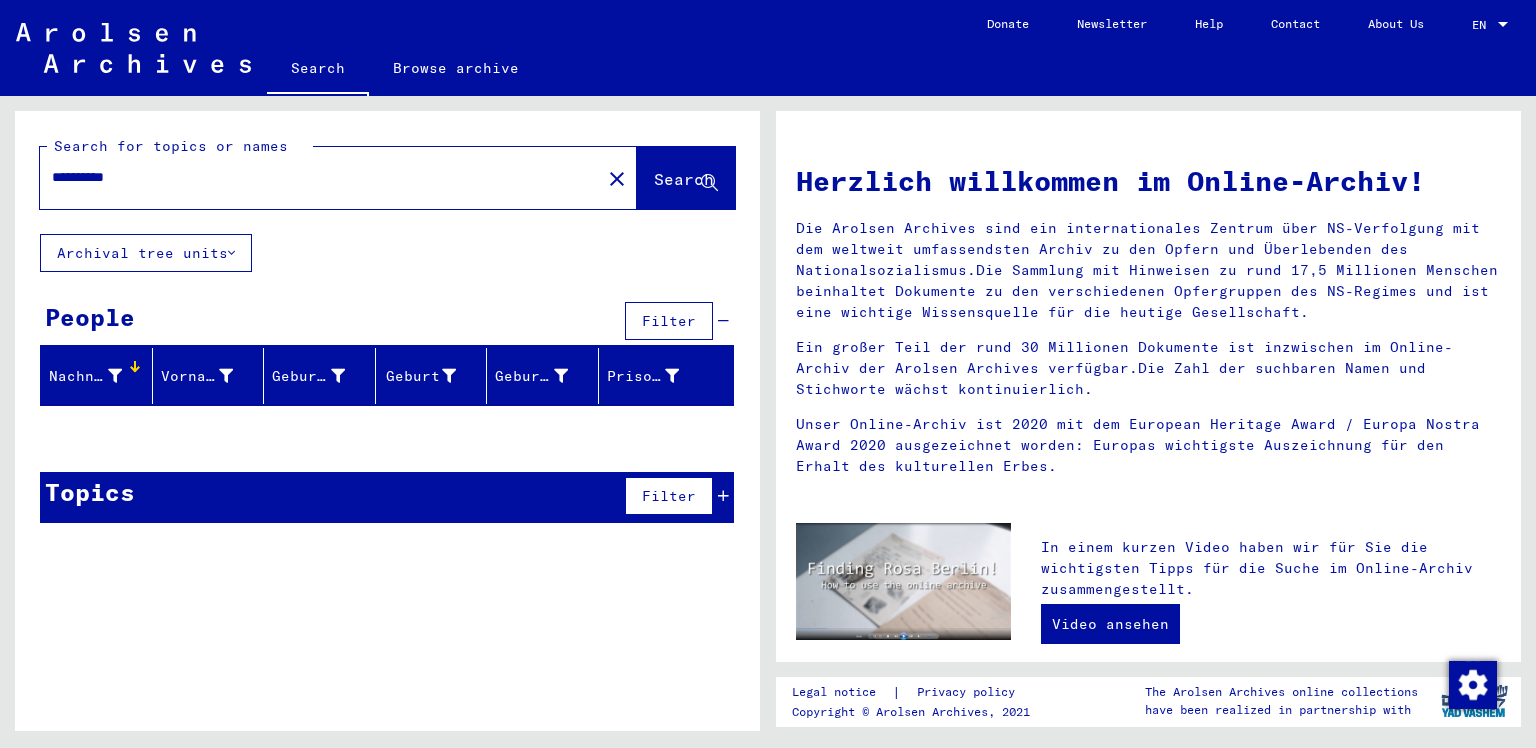 click on "Nachname" 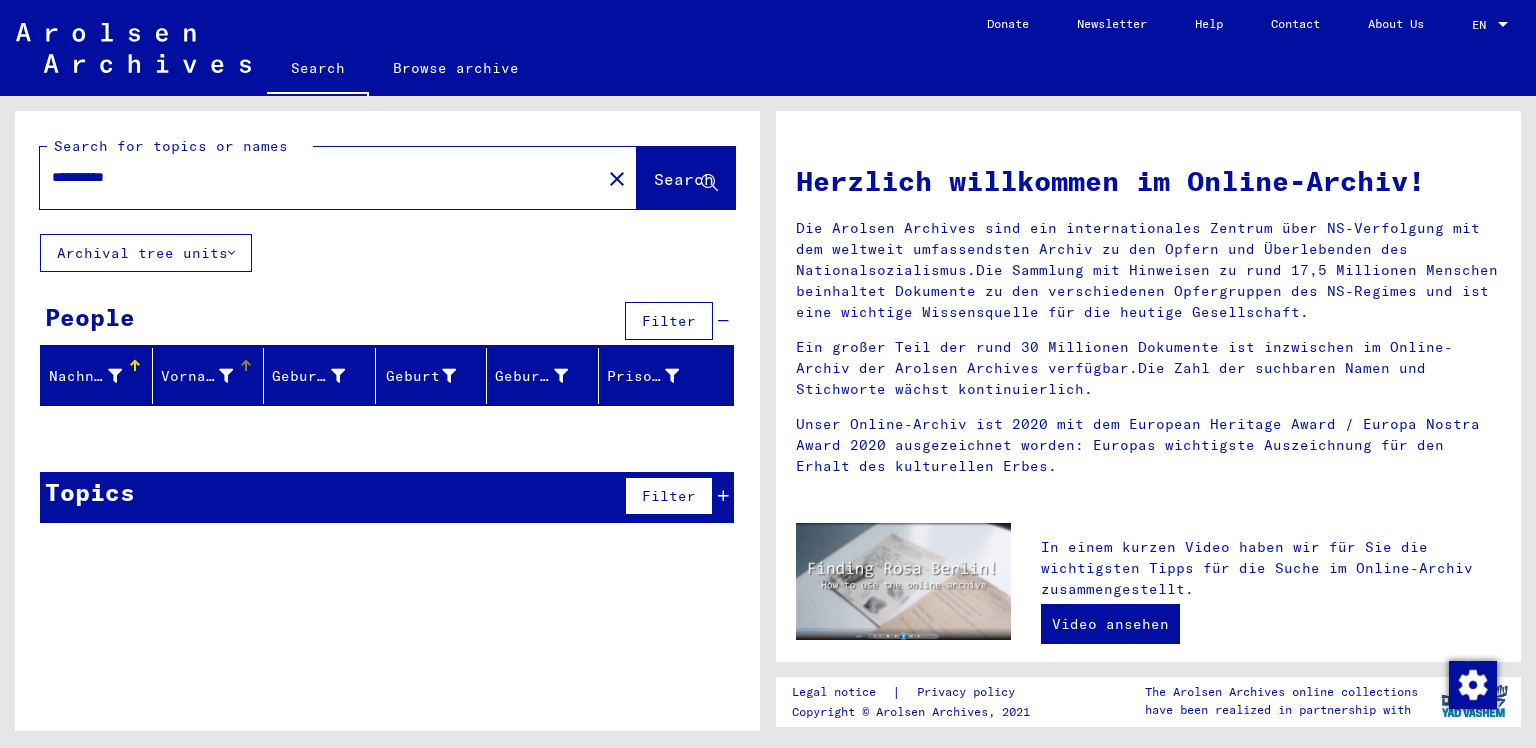 click at bounding box center [226, 376] 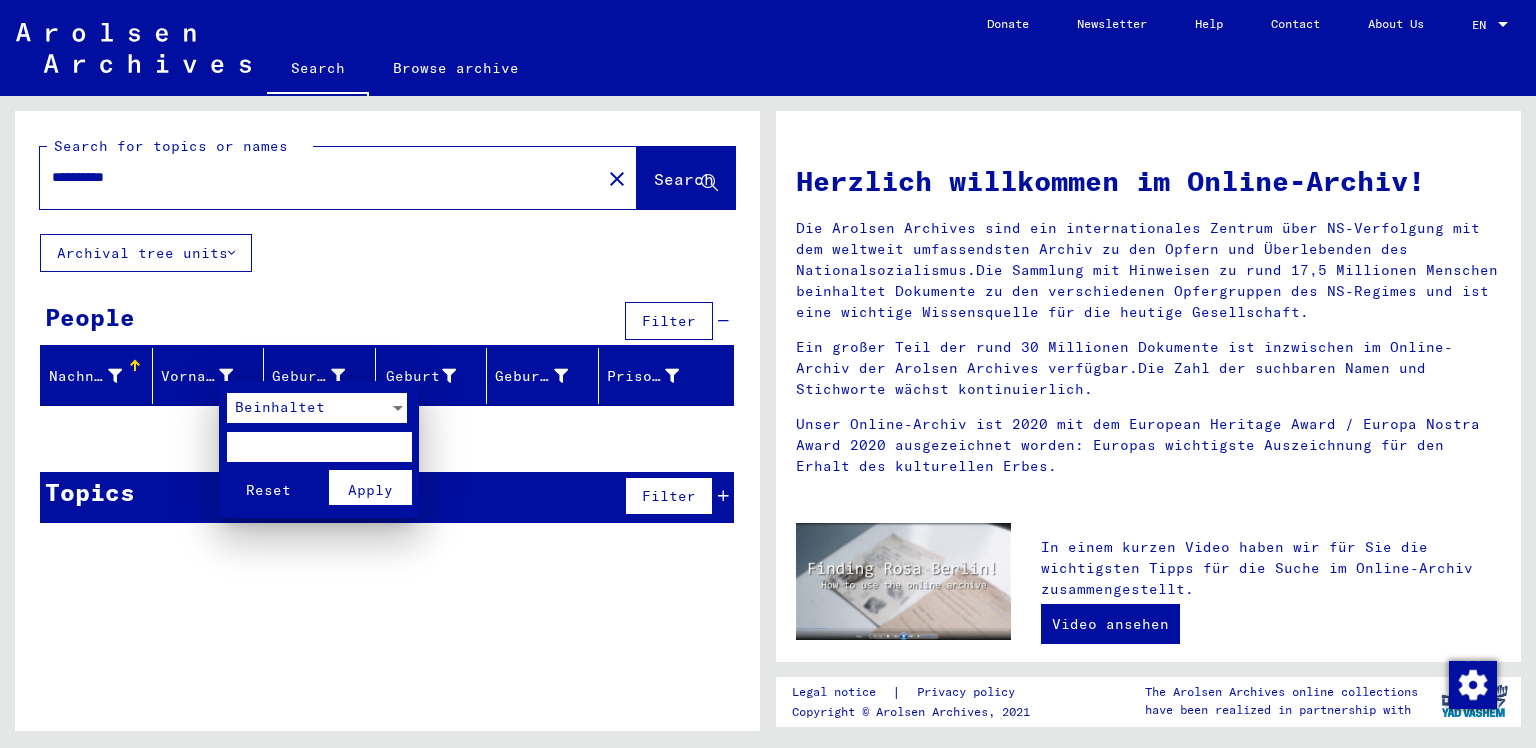click at bounding box center [768, 374] 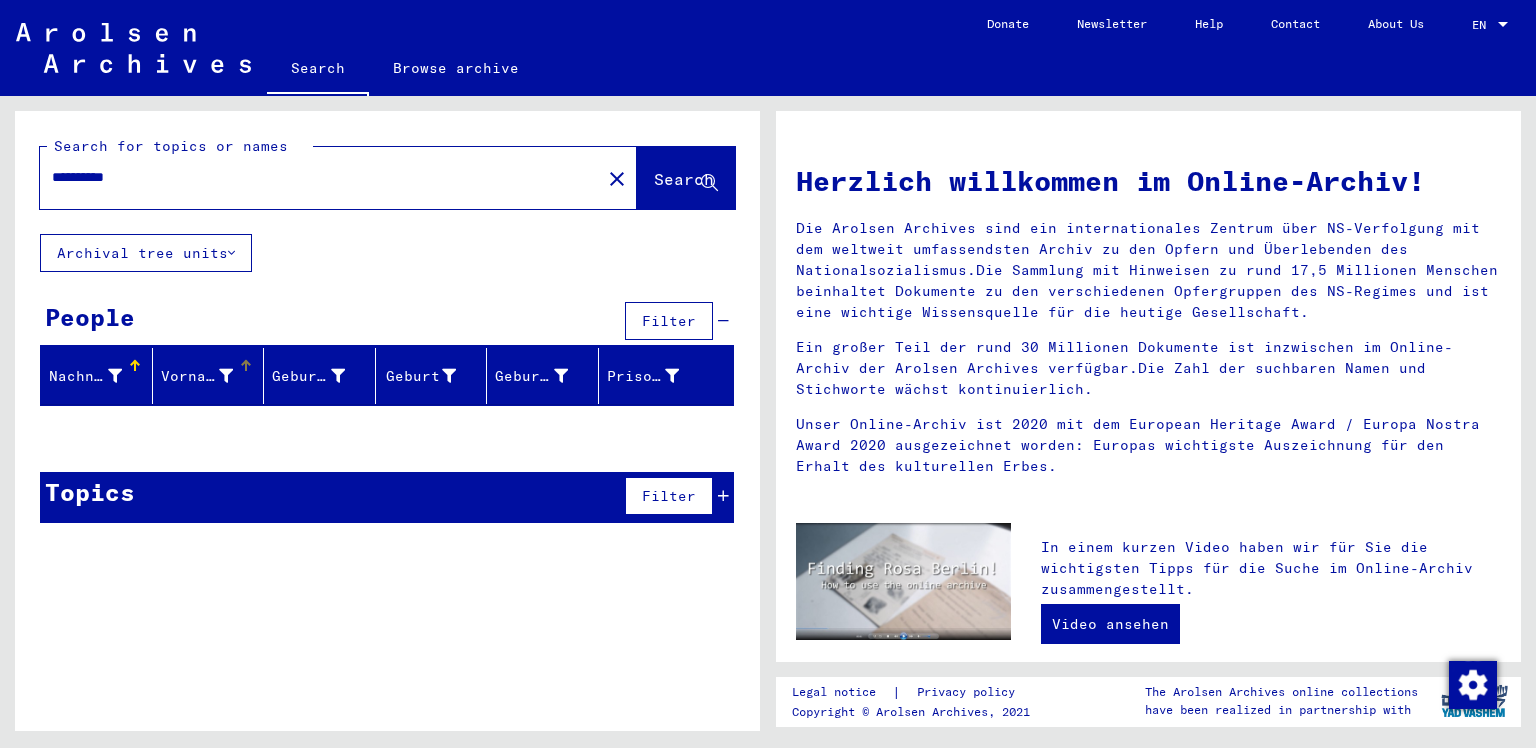click on "Nachname" 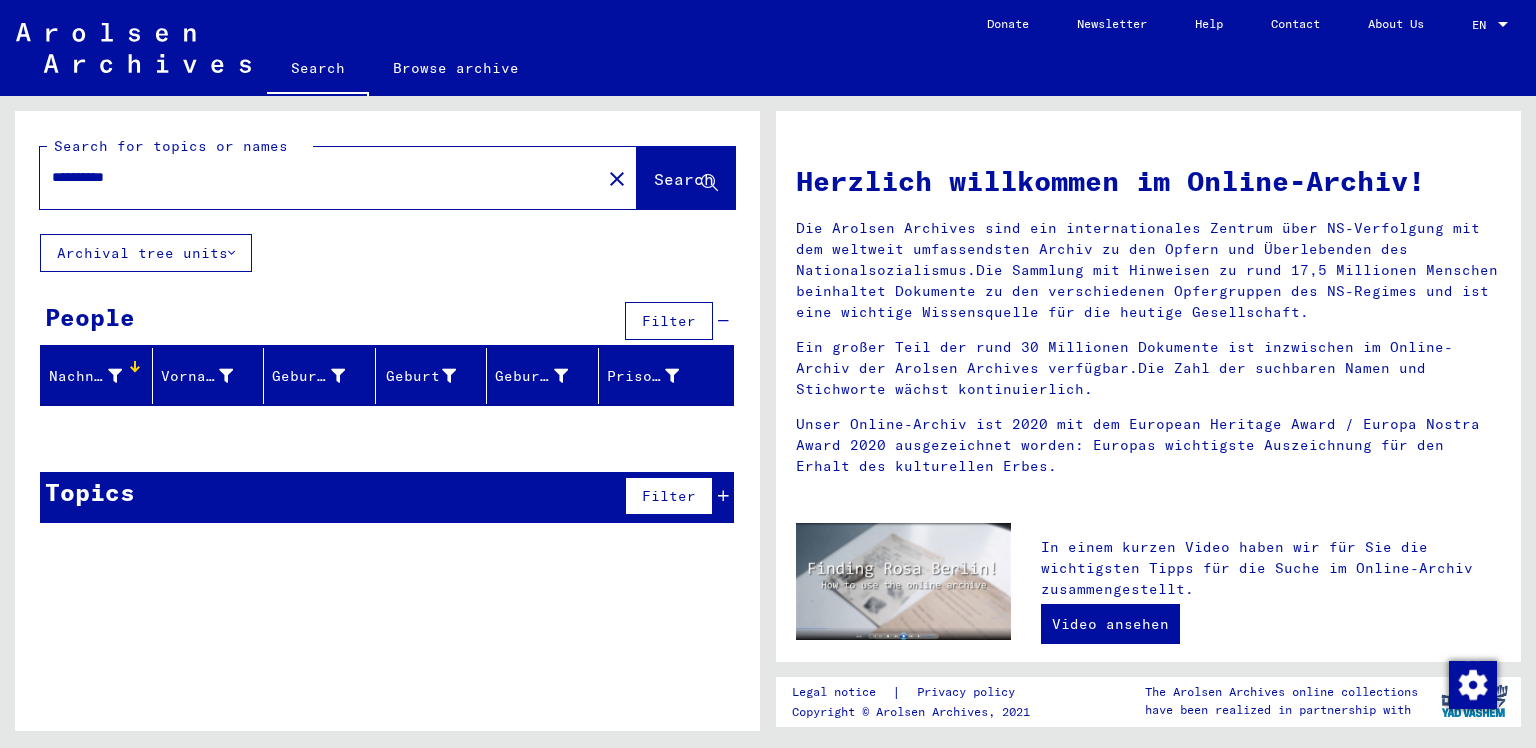 click on "Nachname" 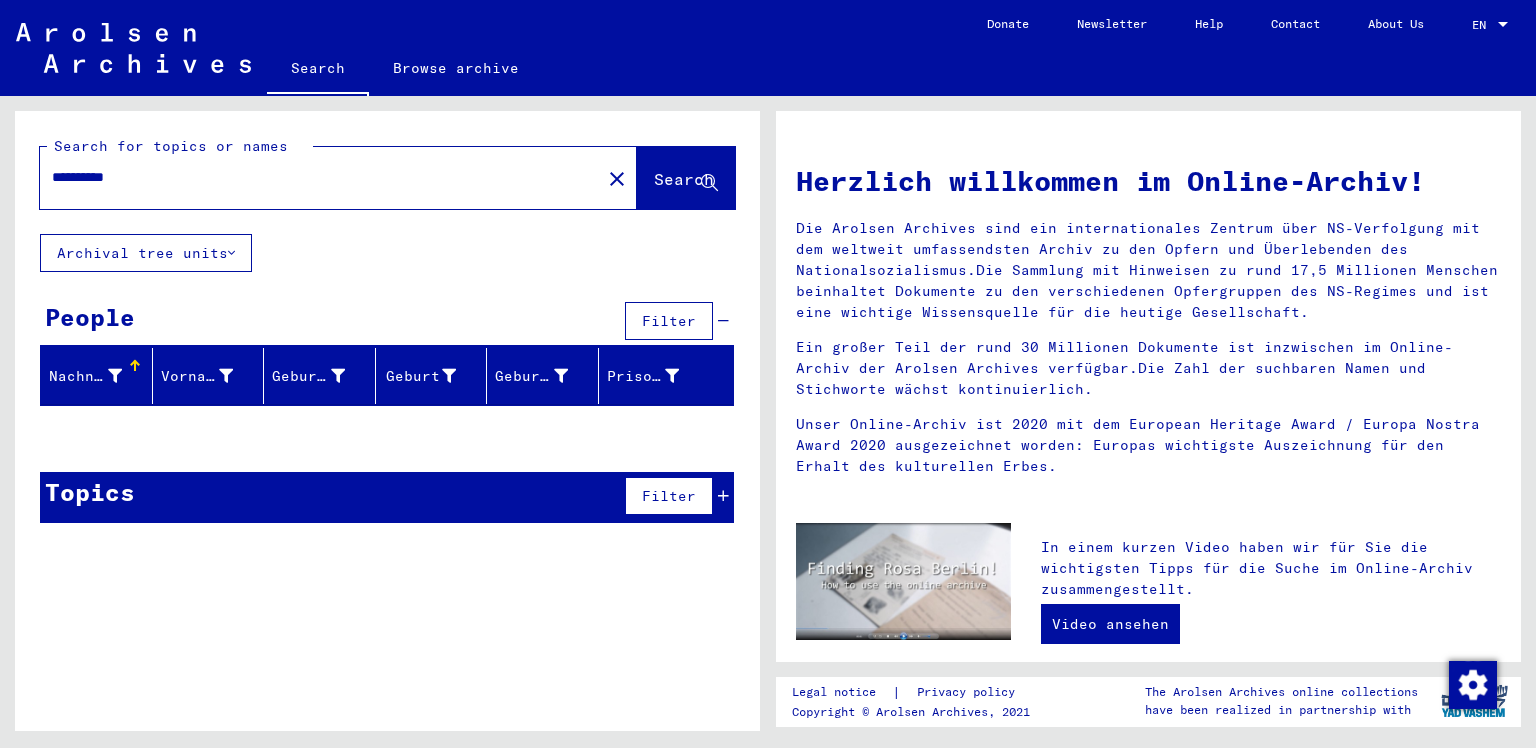 click on "Nachname" 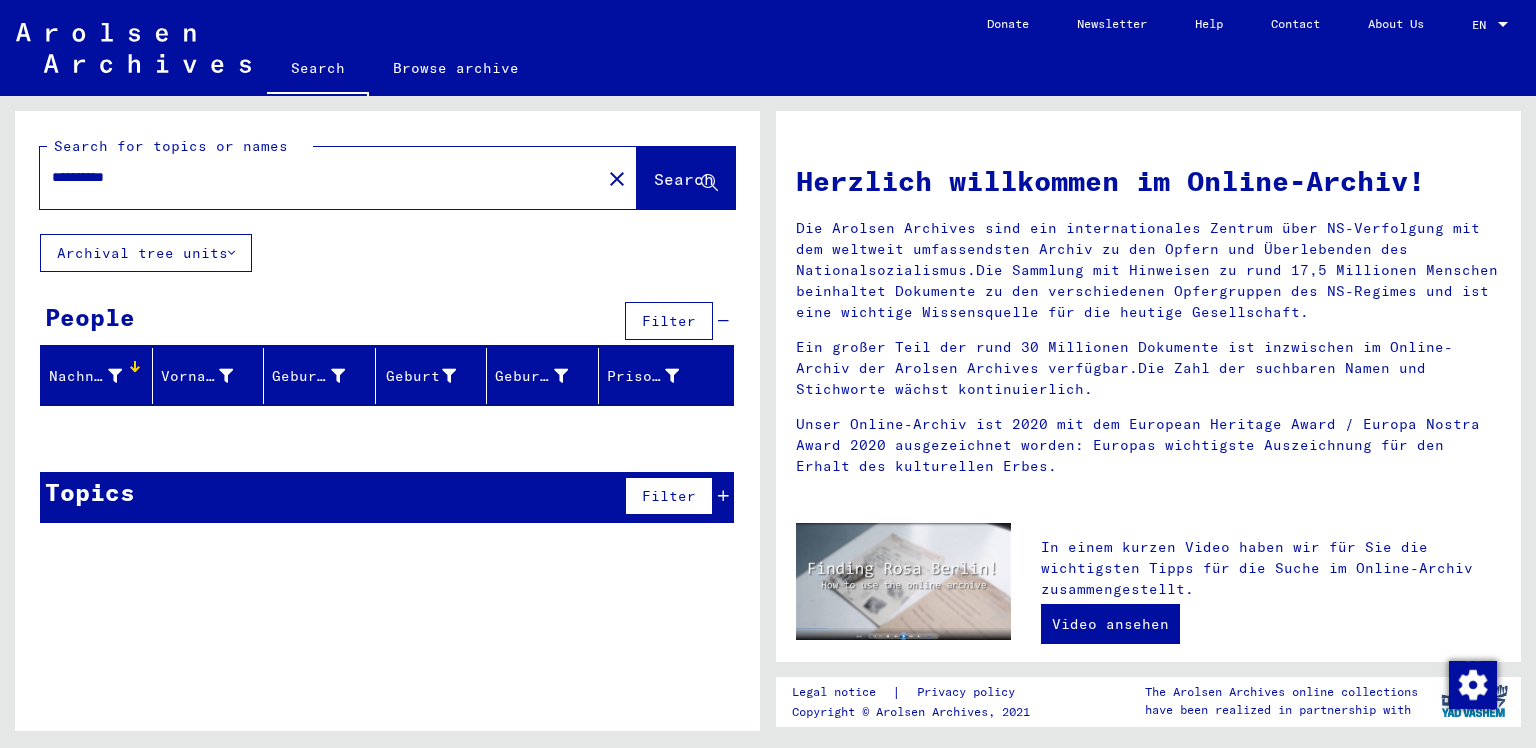 click on "Nachname" 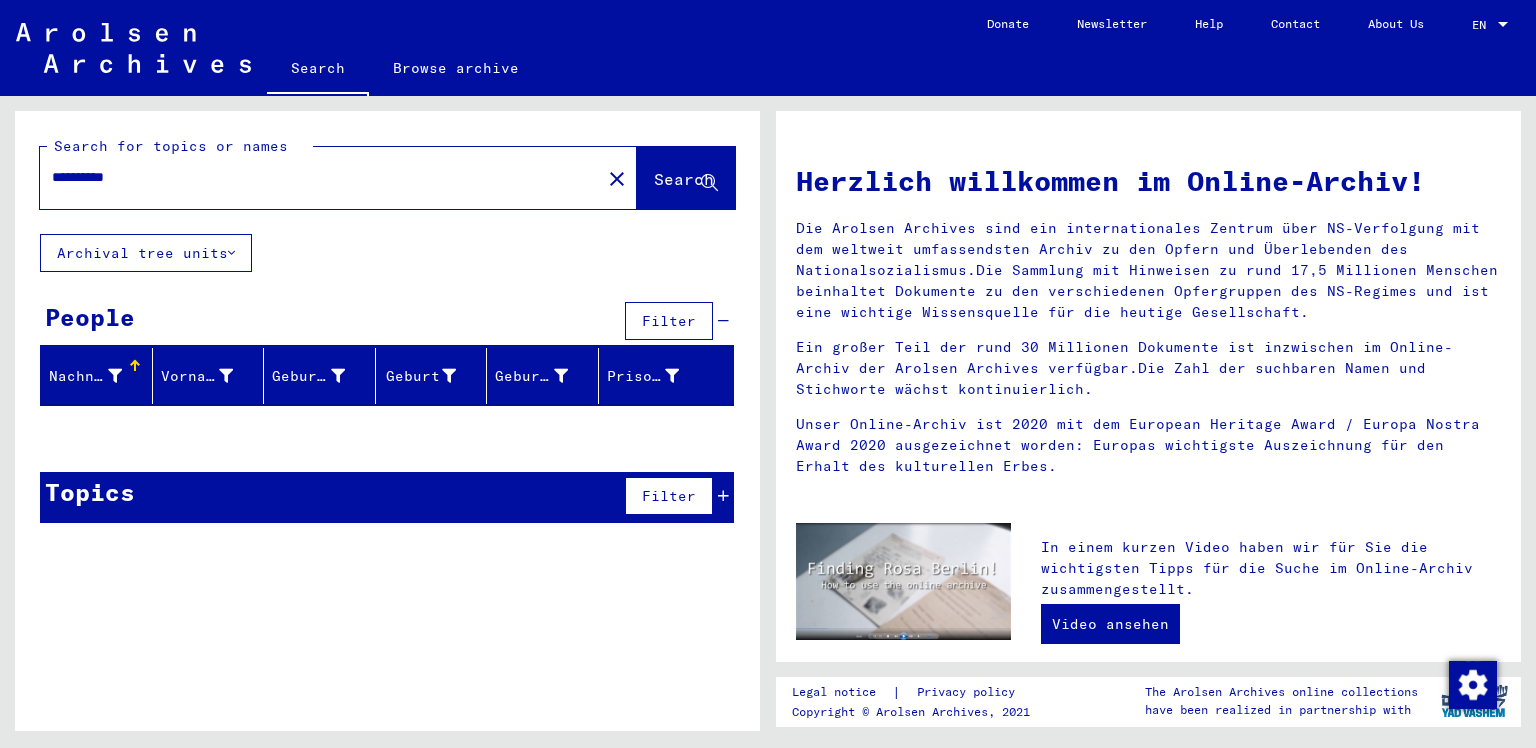 click on "Nachname" 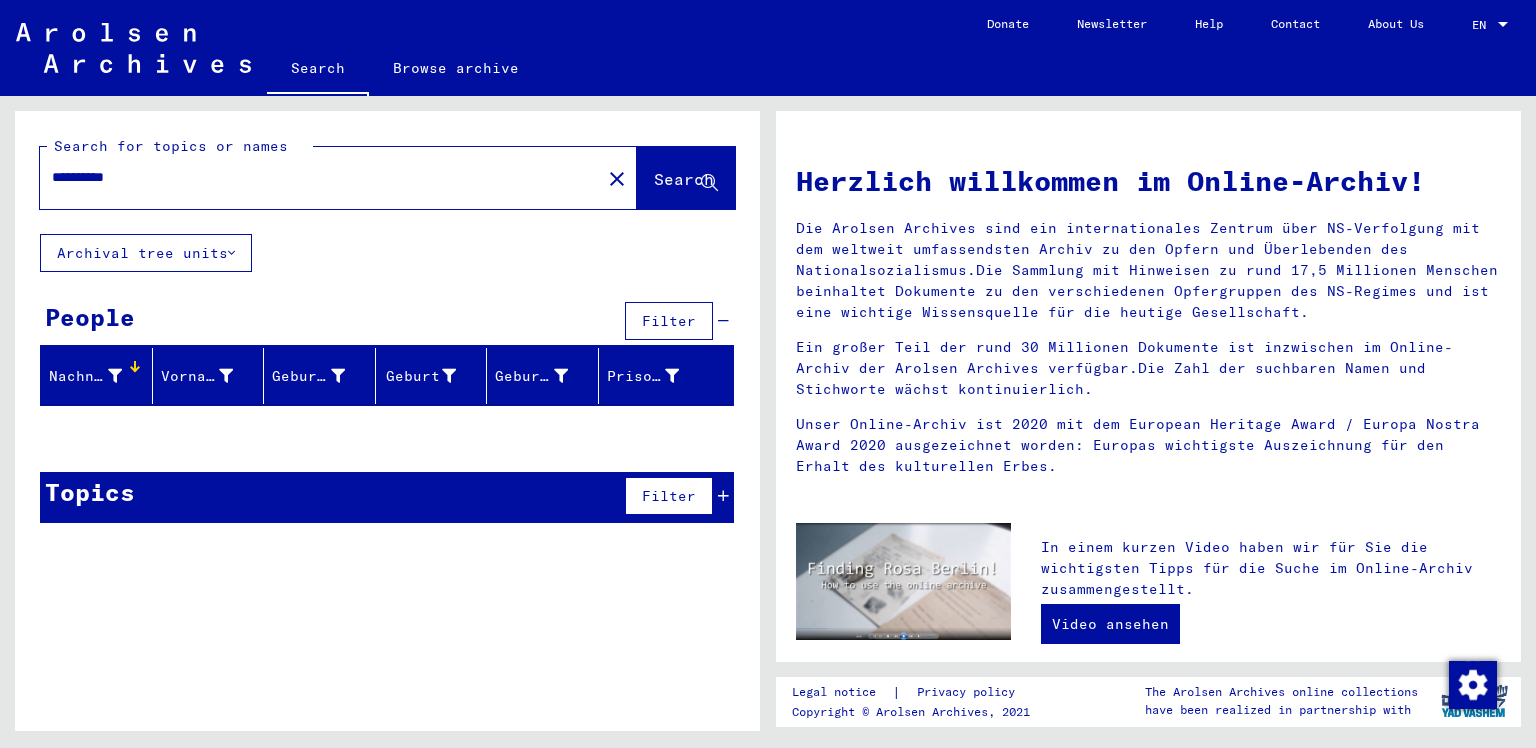 click on "Nachname" 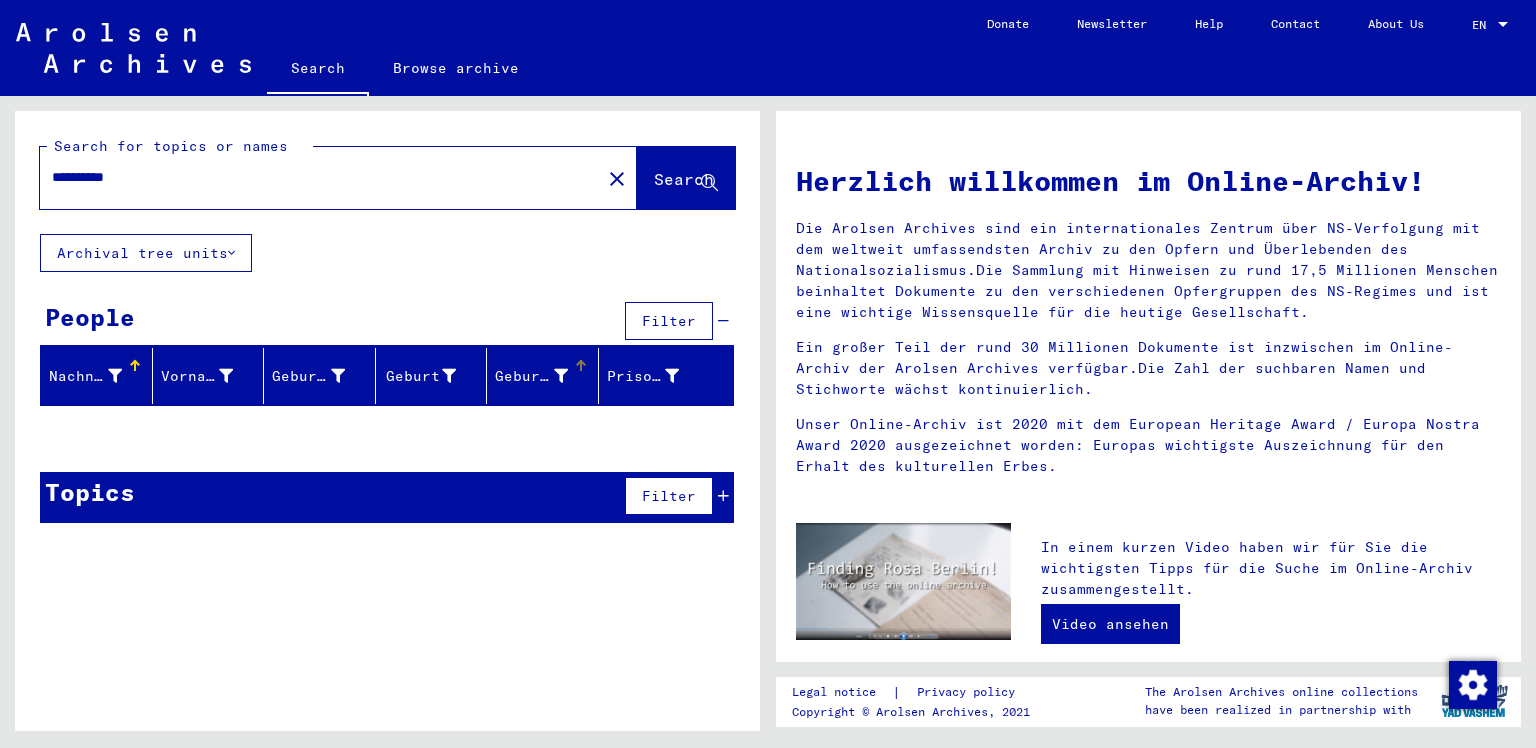 click on "Geburtsdatum" 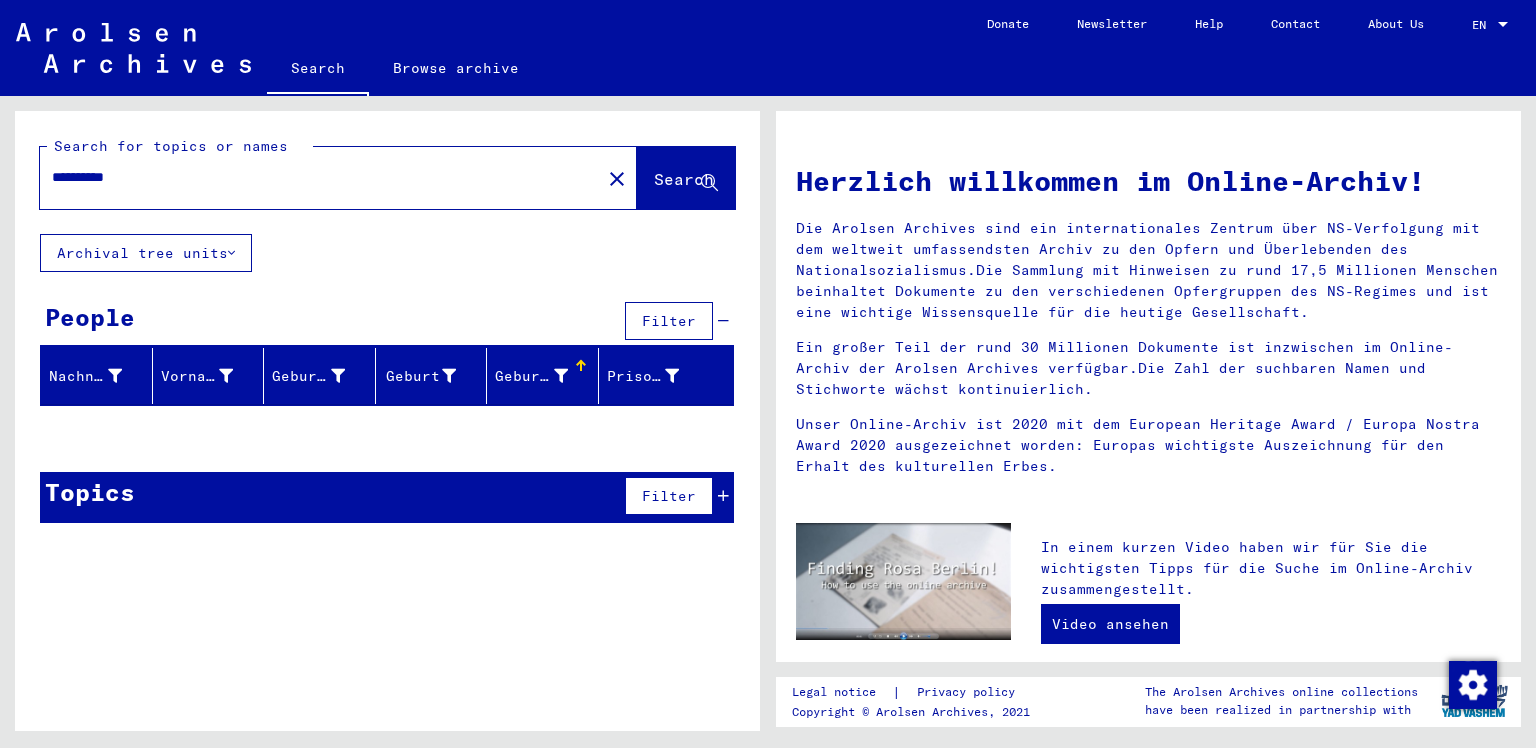 click on "Geburtsdatum" 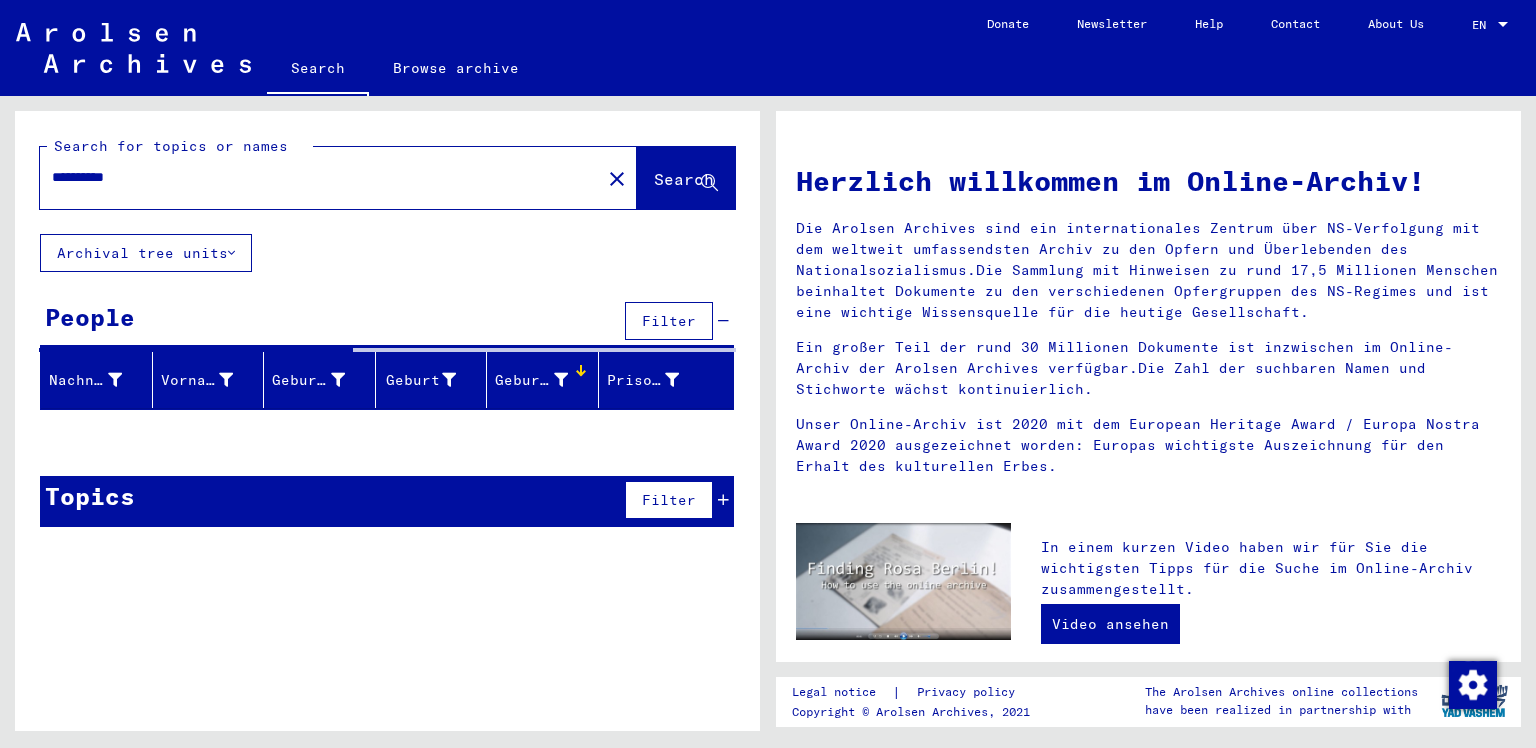 click on "Geburtsdatum" 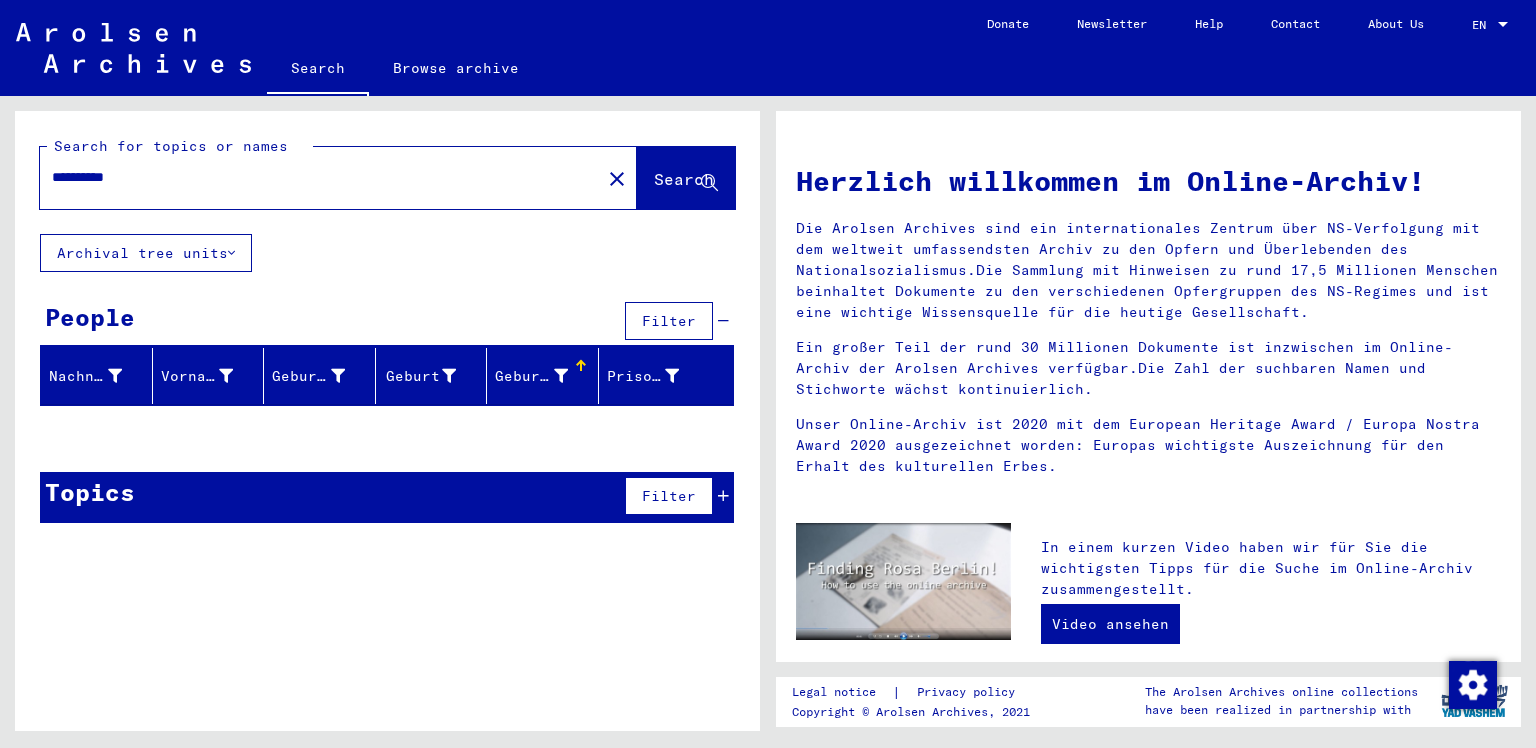 click on "Geburtsdatum" 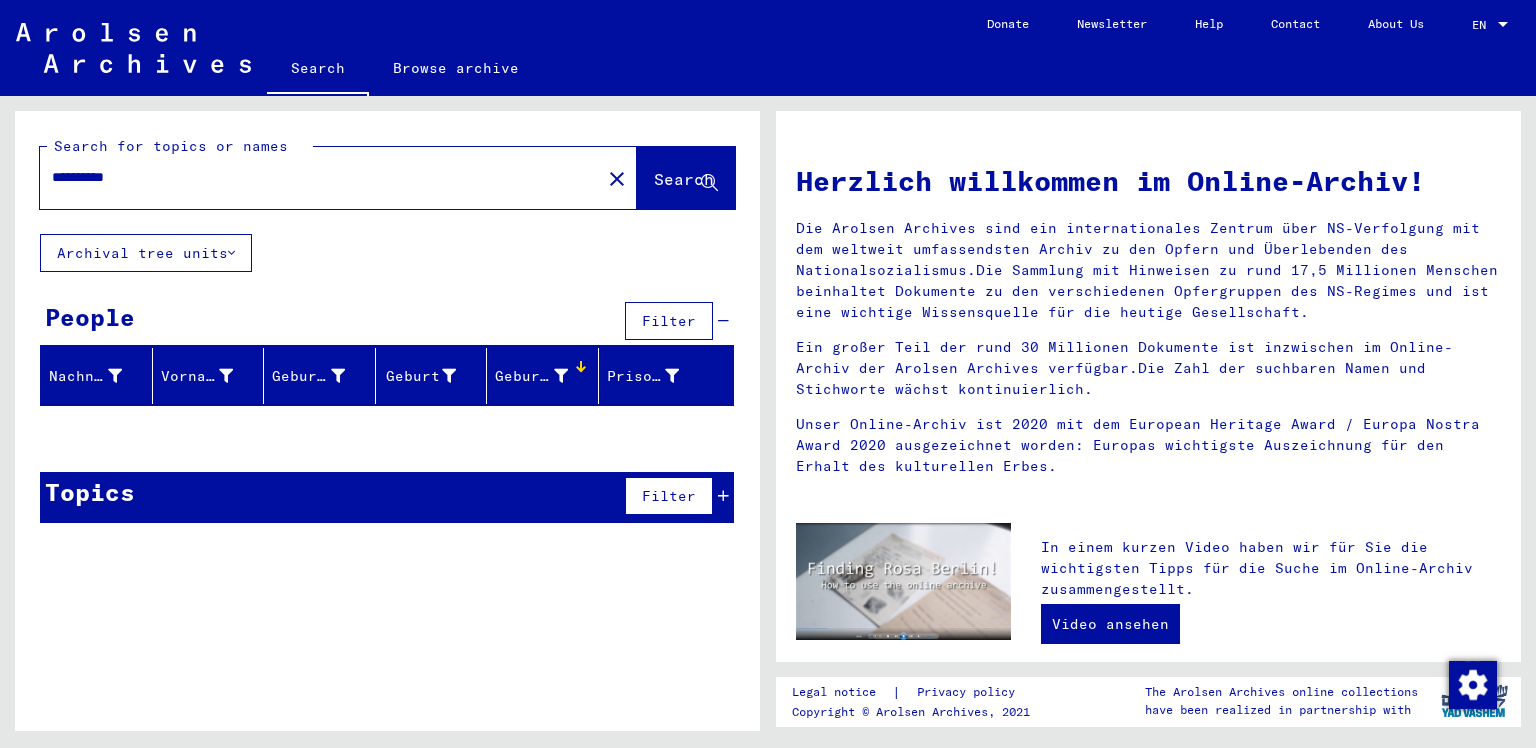 click on "Geburtsdatum" 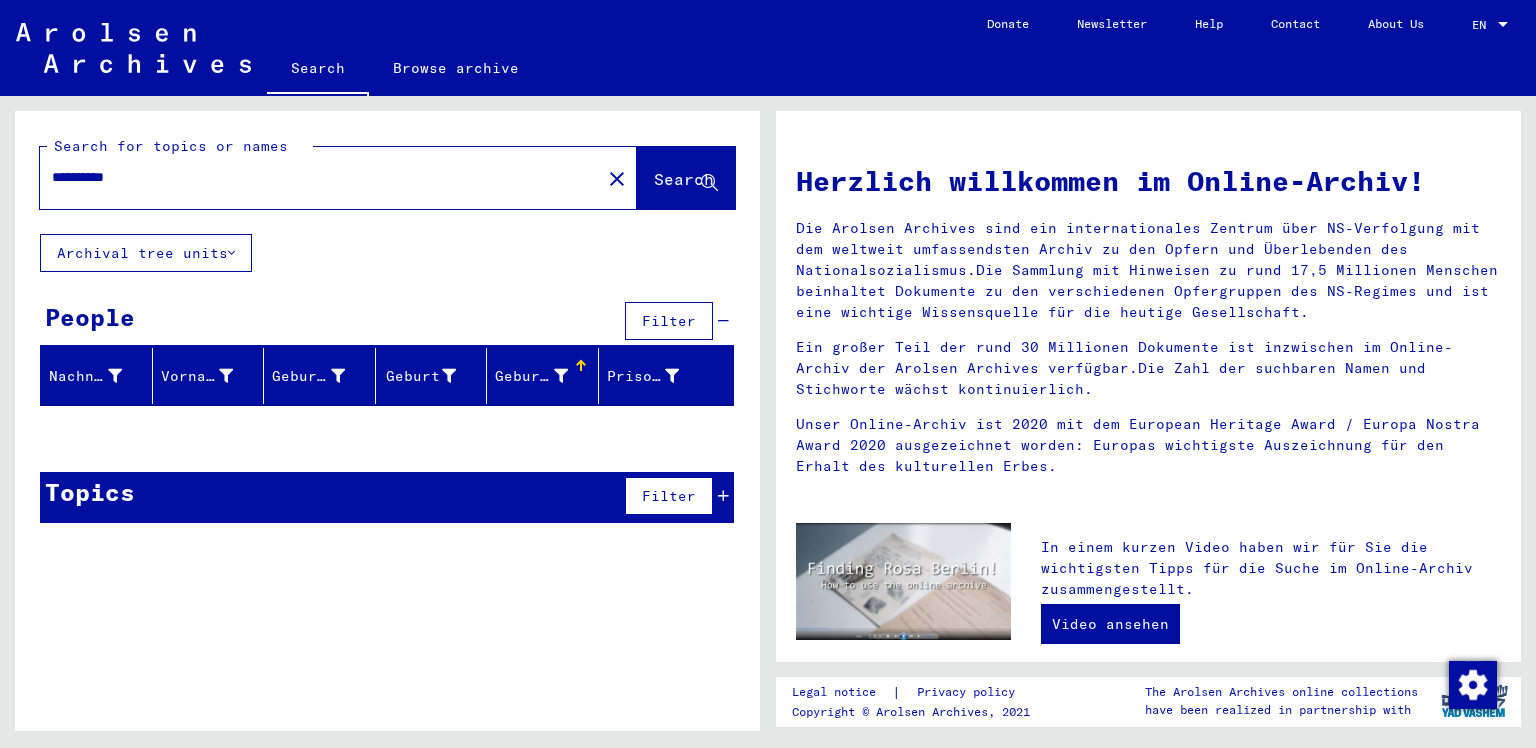 click on "Geburtsdatum" 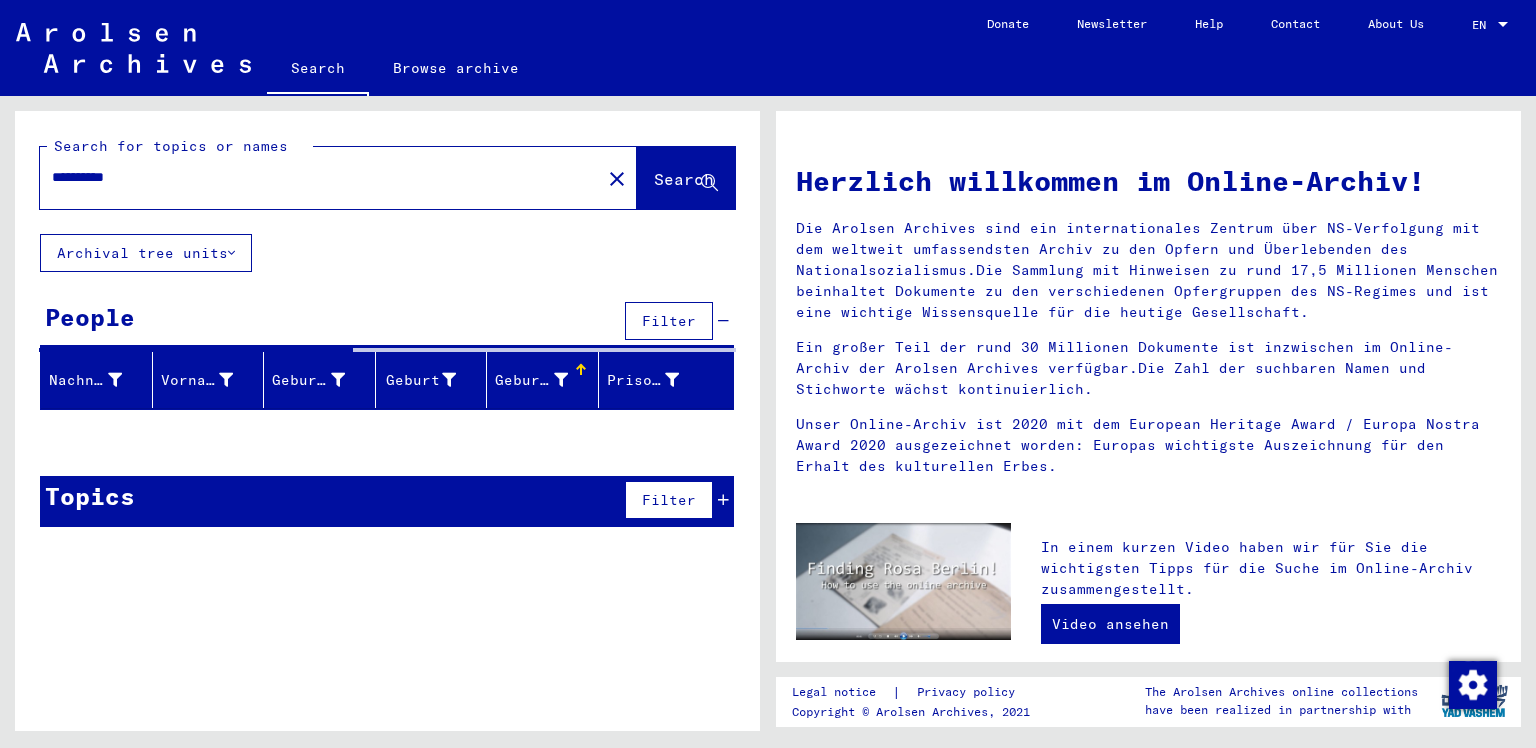click on "Geburtsdatum" 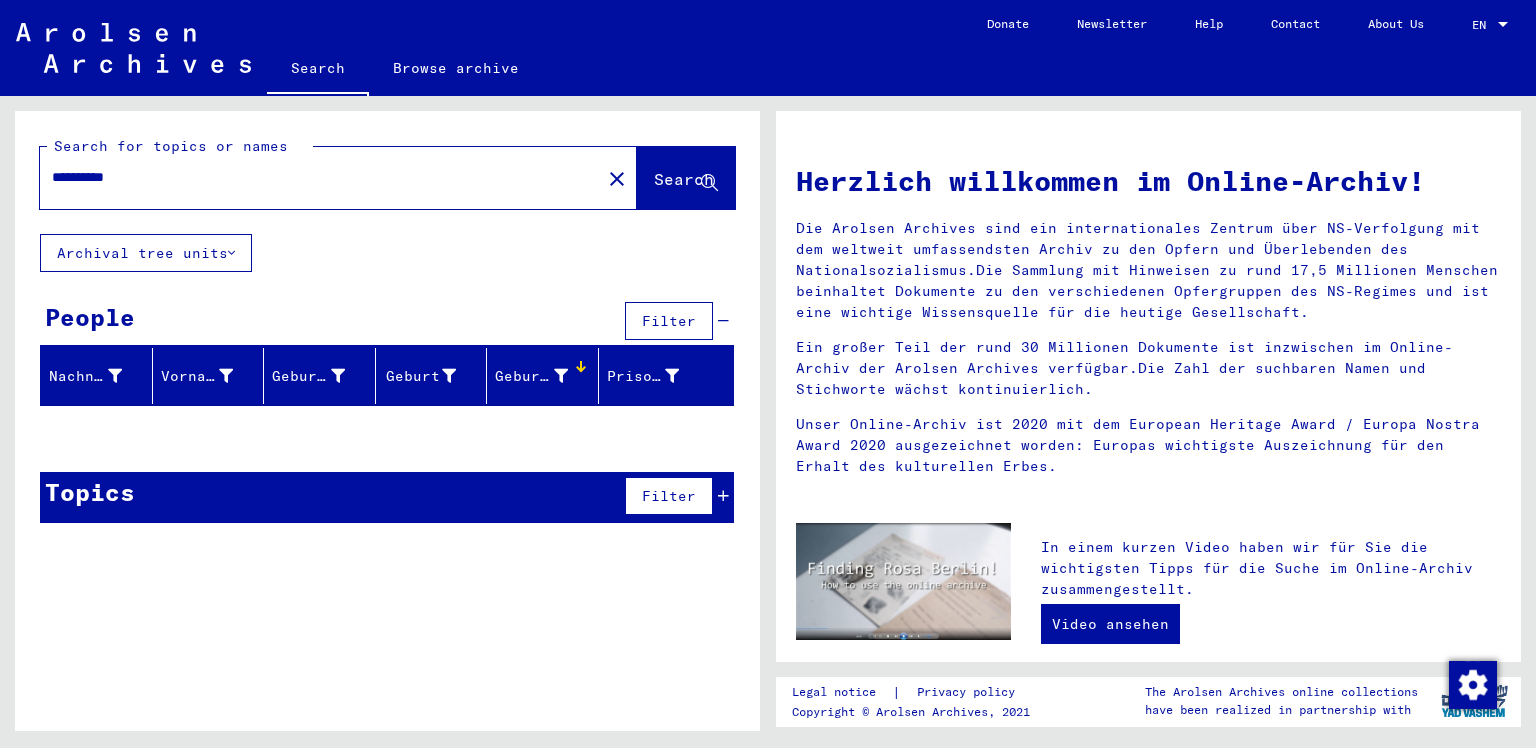 click on "Geburtsdatum" 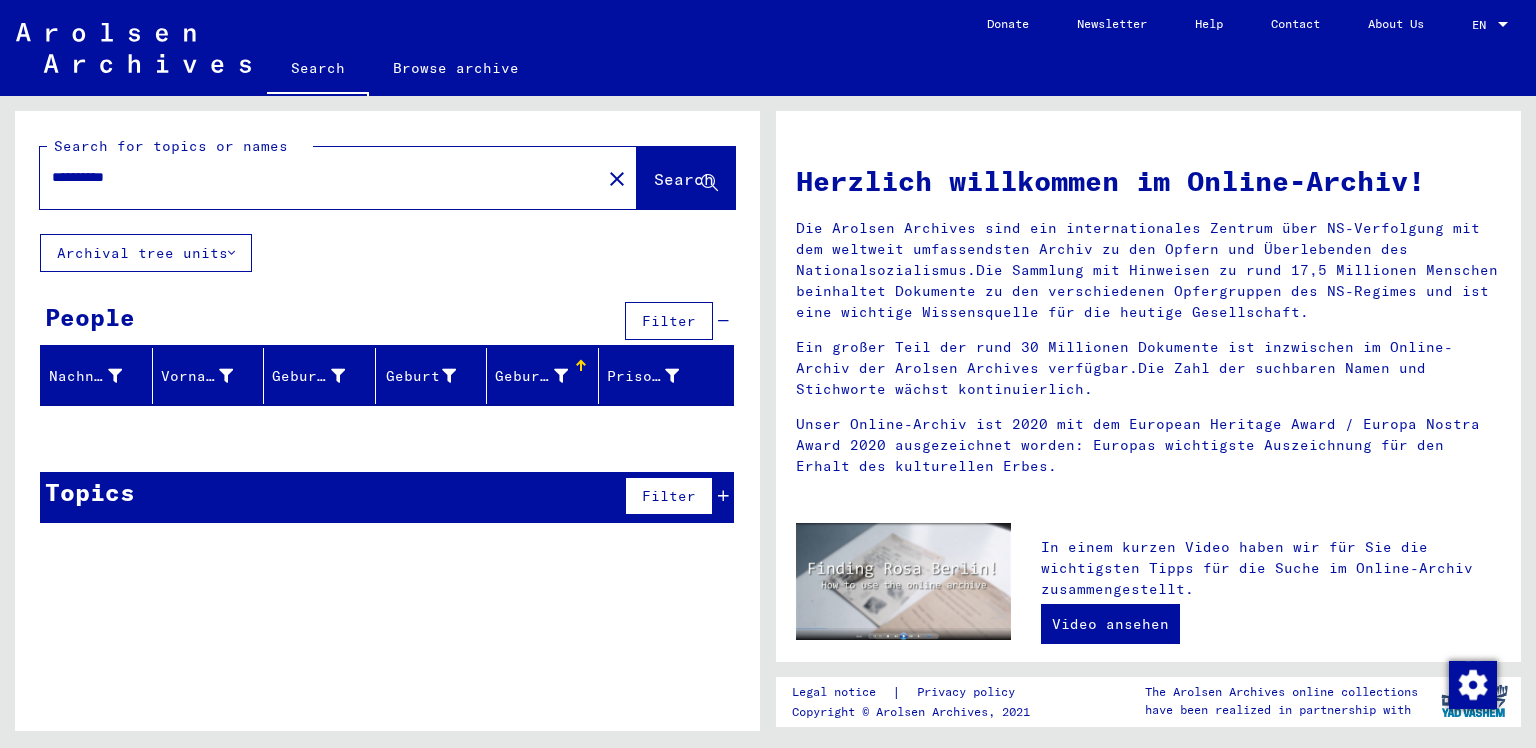 click at bounding box center (581, 361) 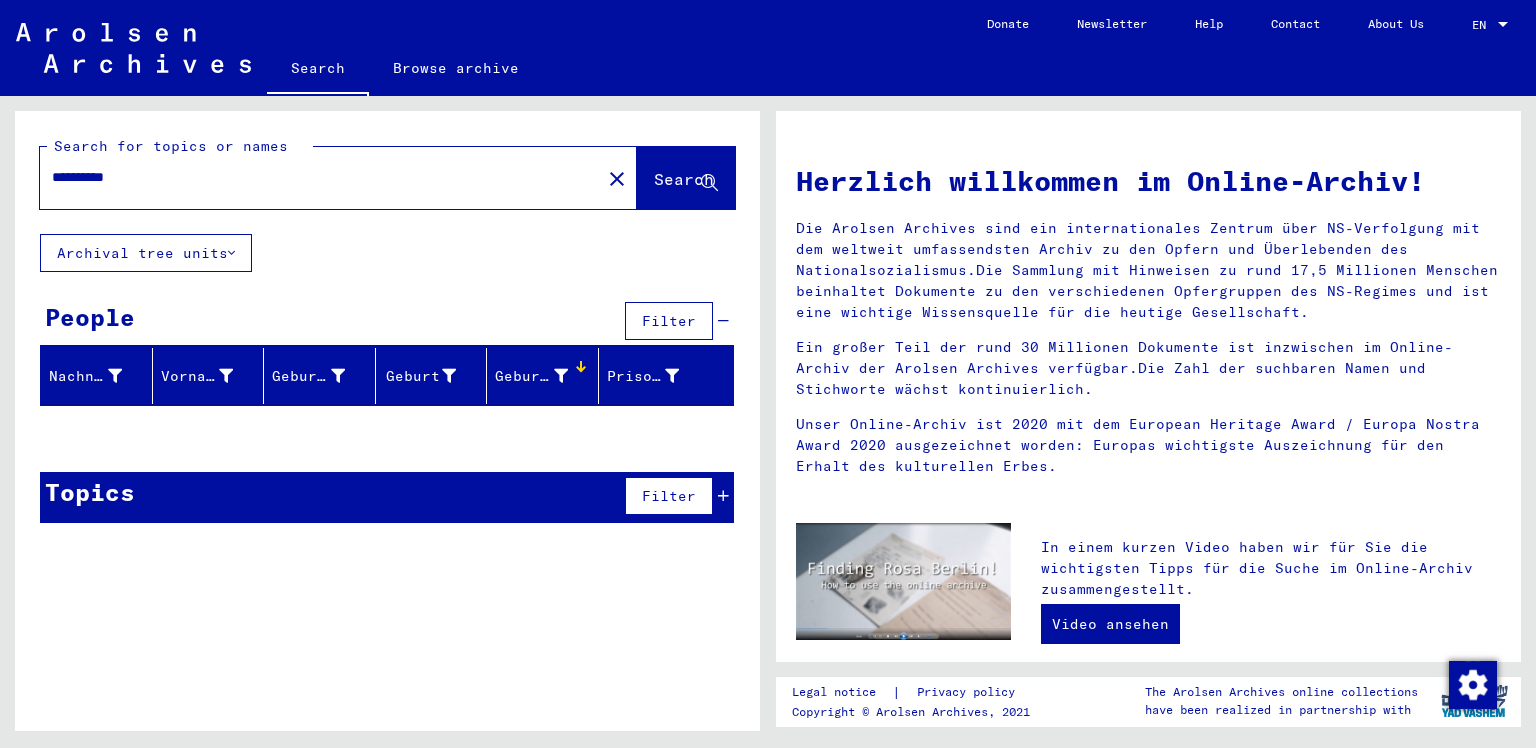 click at bounding box center [581, 366] 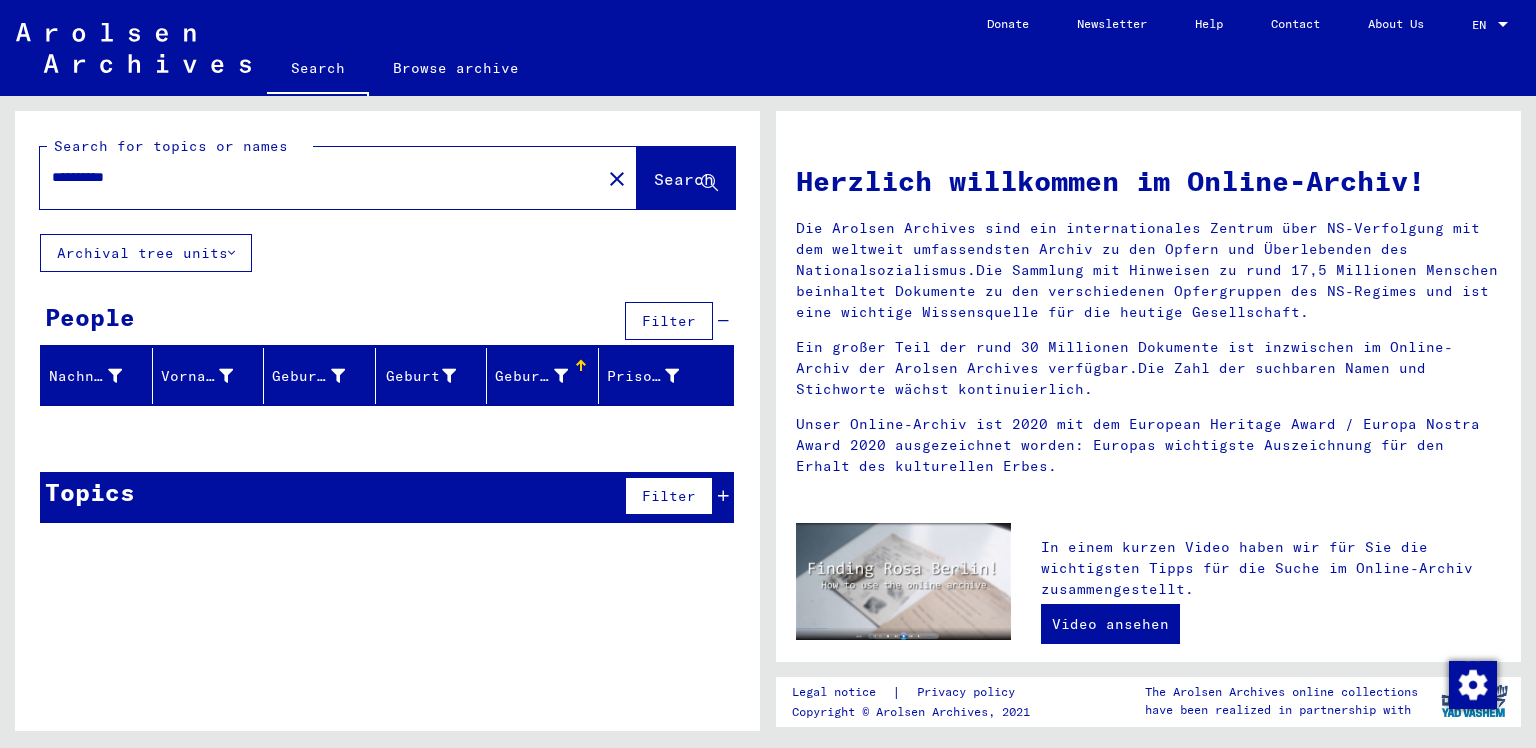 click on "Geburtsdatum" 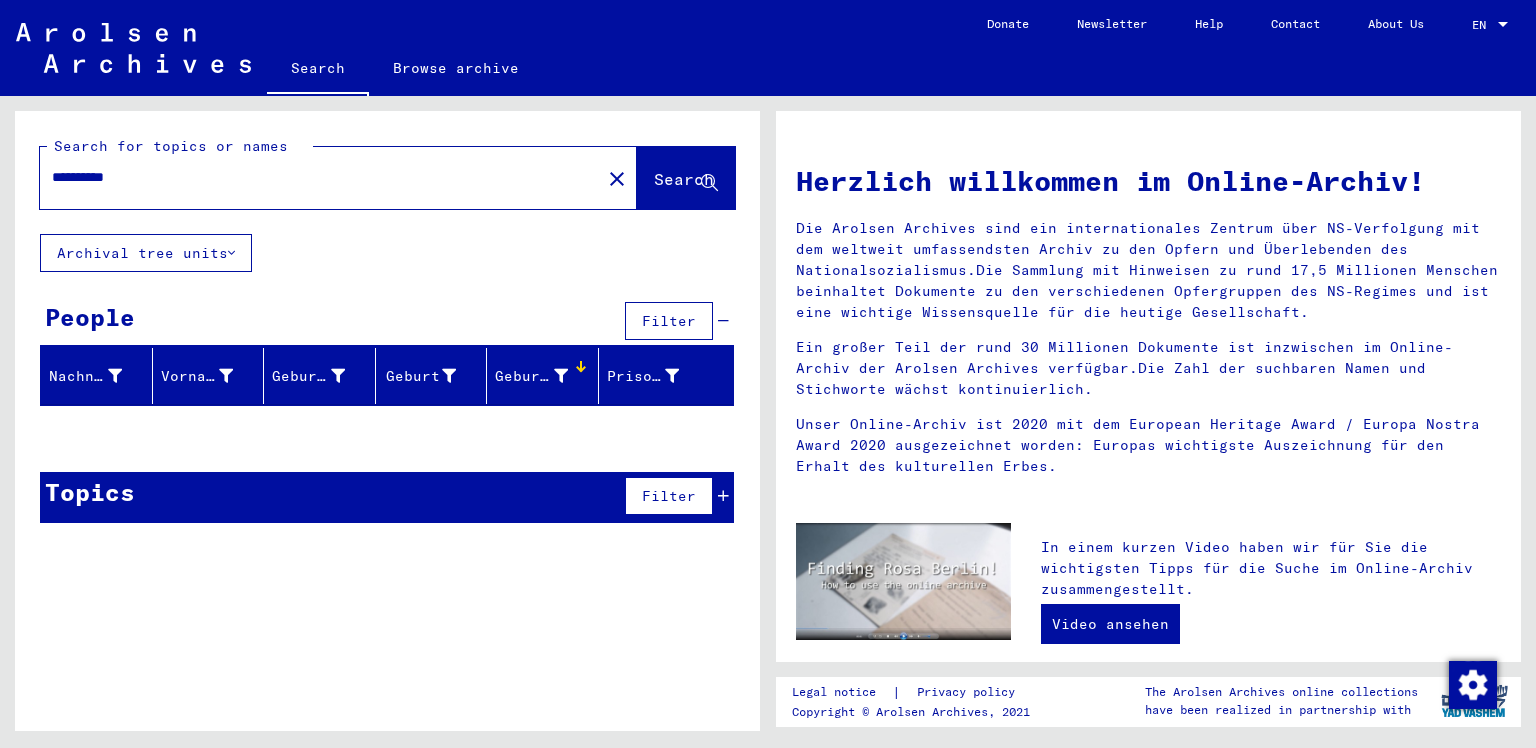 click on "Geburtsdatum" 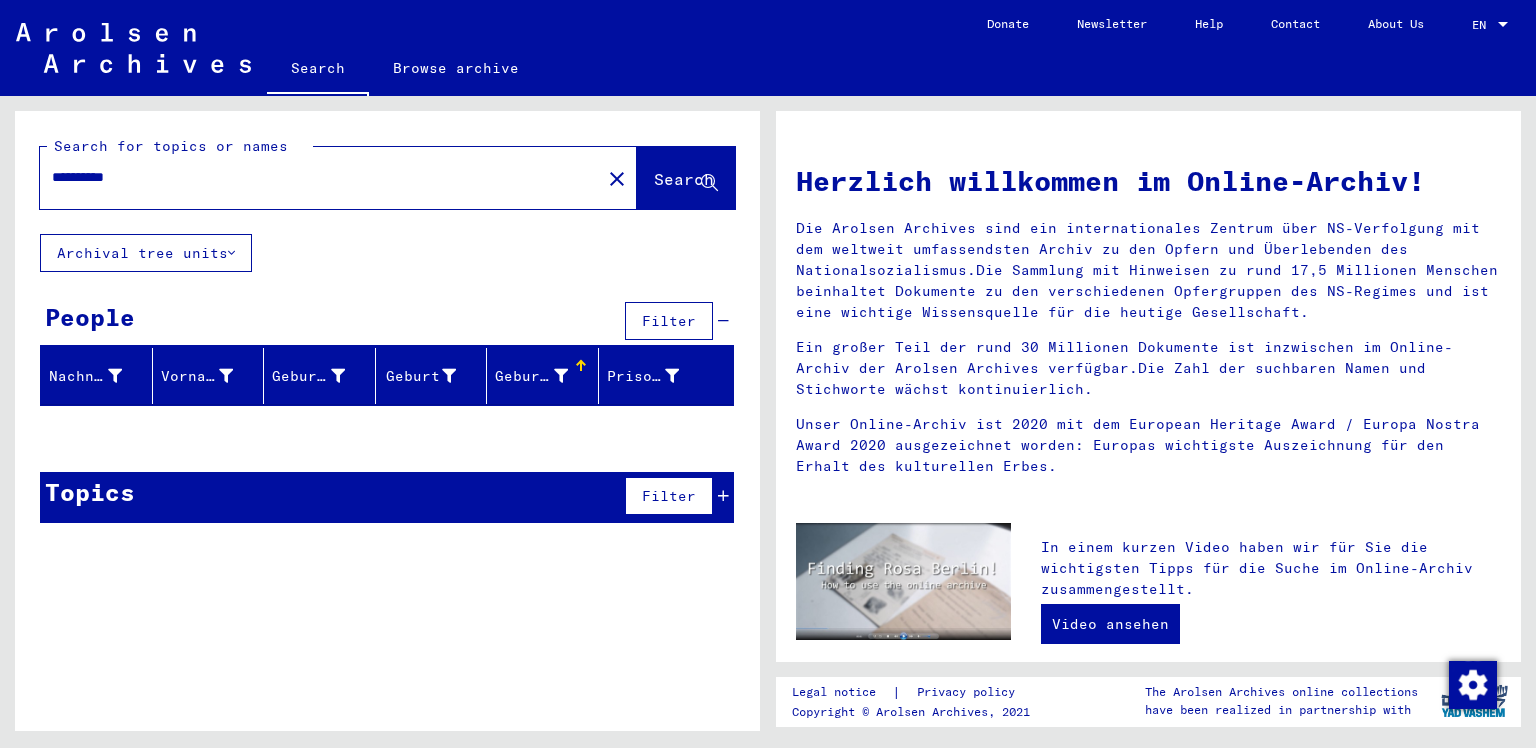 click on "Geburtsdatum" 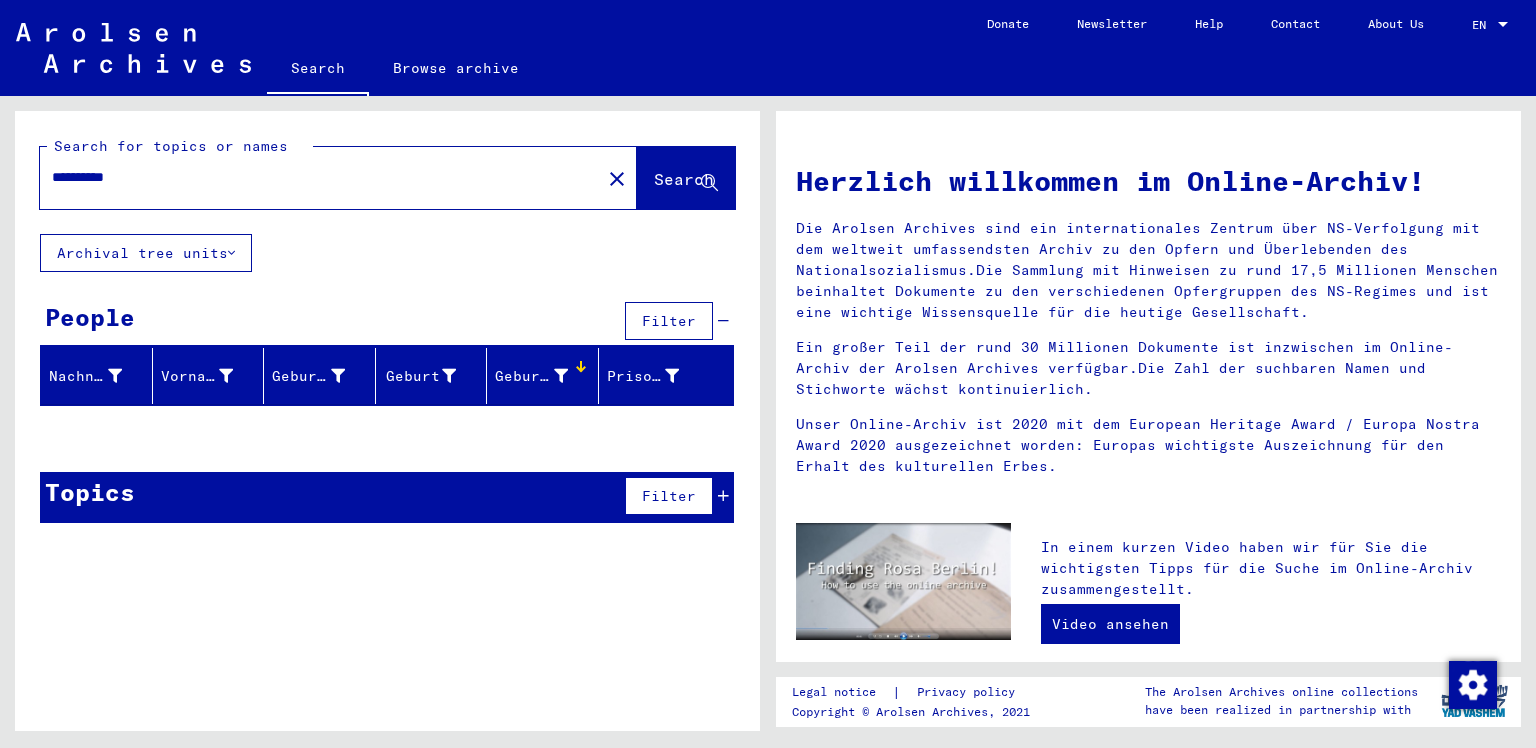 click at bounding box center [561, 376] 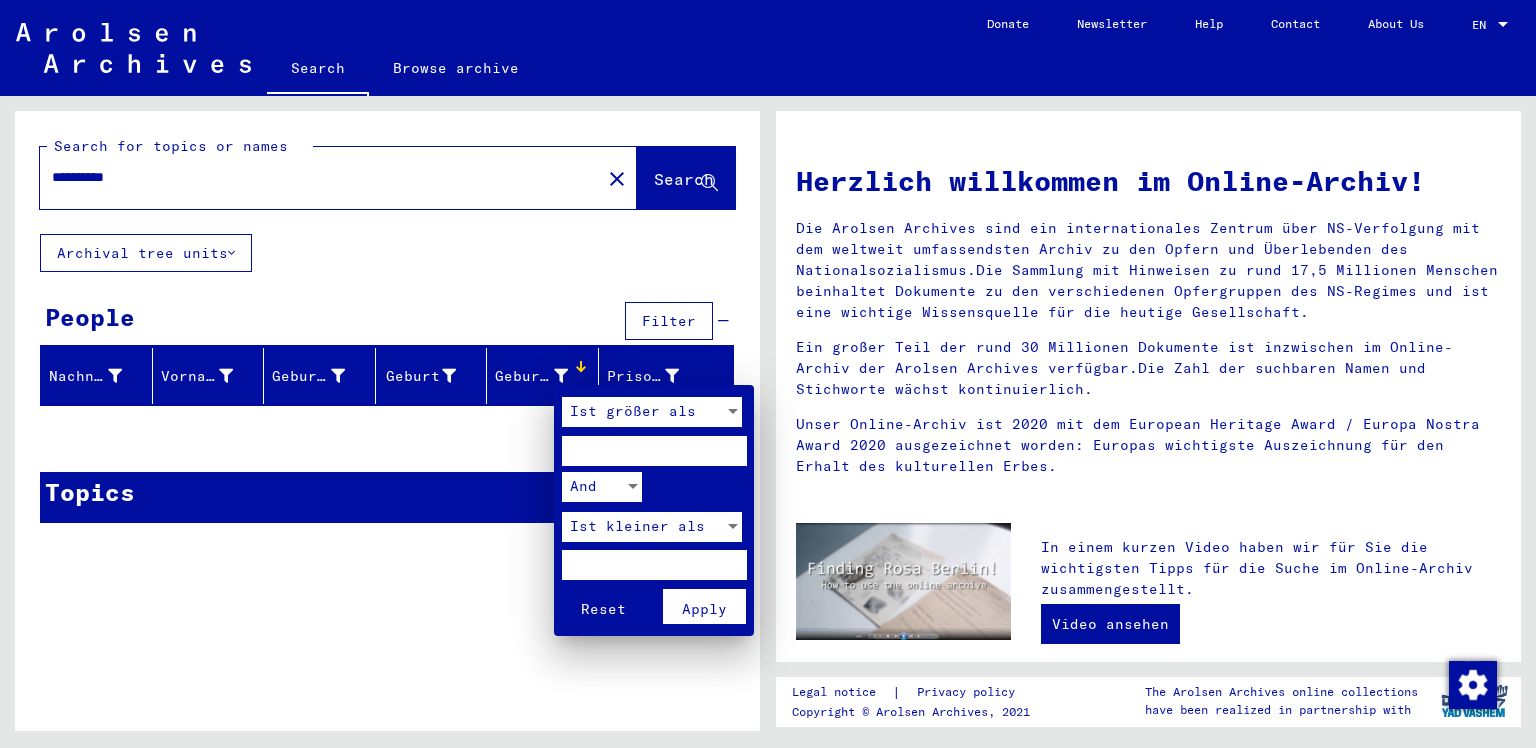click at bounding box center (768, 374) 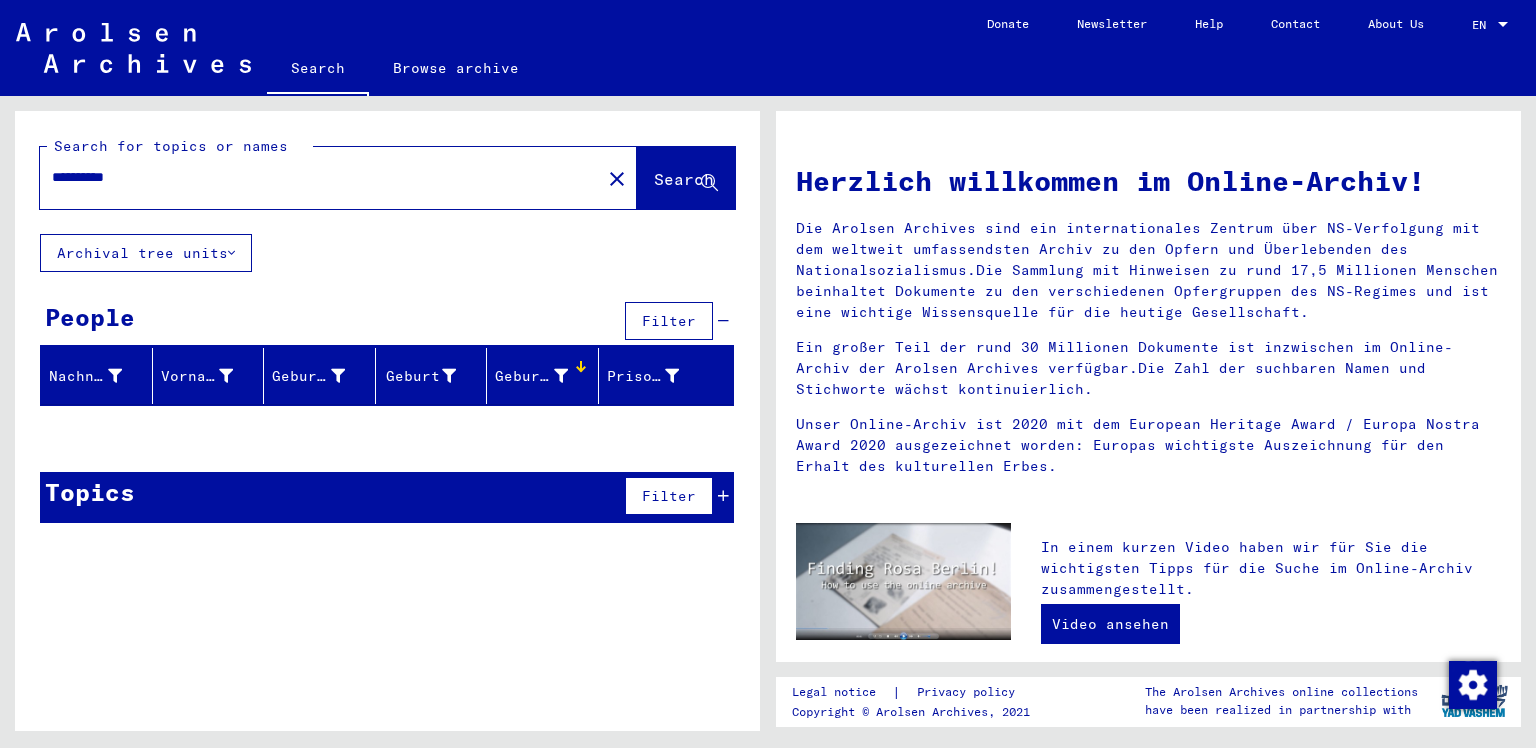 click on "Geburtsdatum" at bounding box center [543, 376] 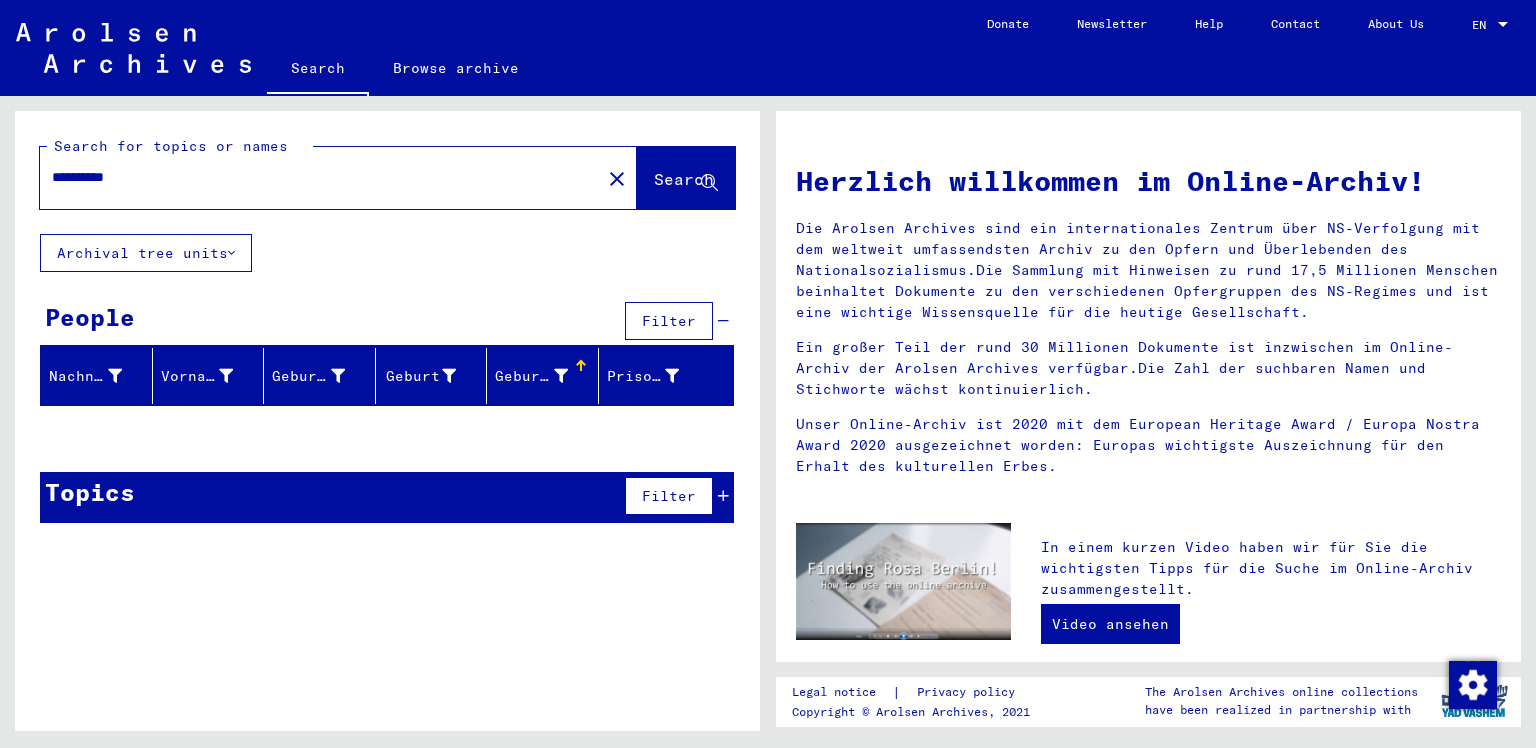 click on "Geburtsdatum" at bounding box center [531, 376] 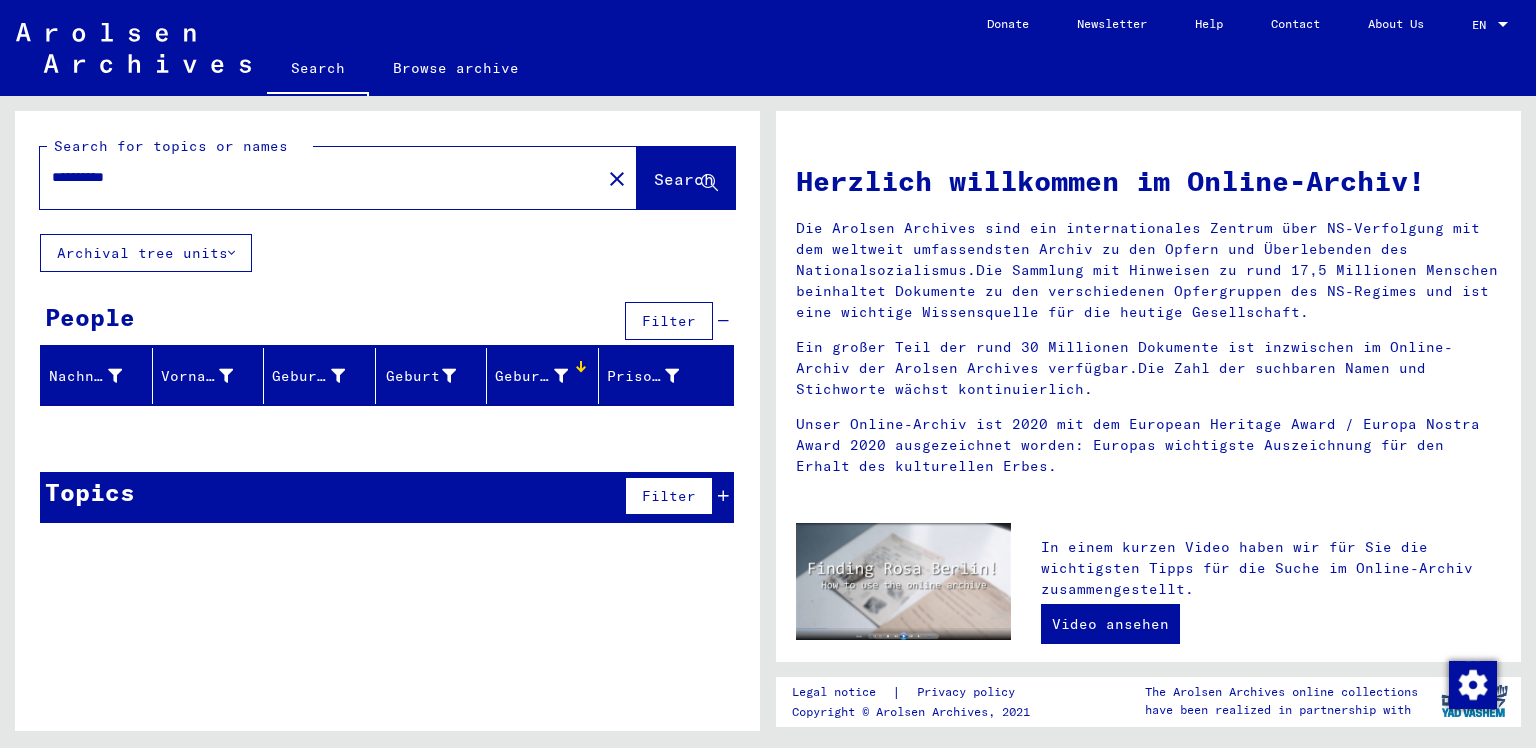 click on "Geburtsdatum" 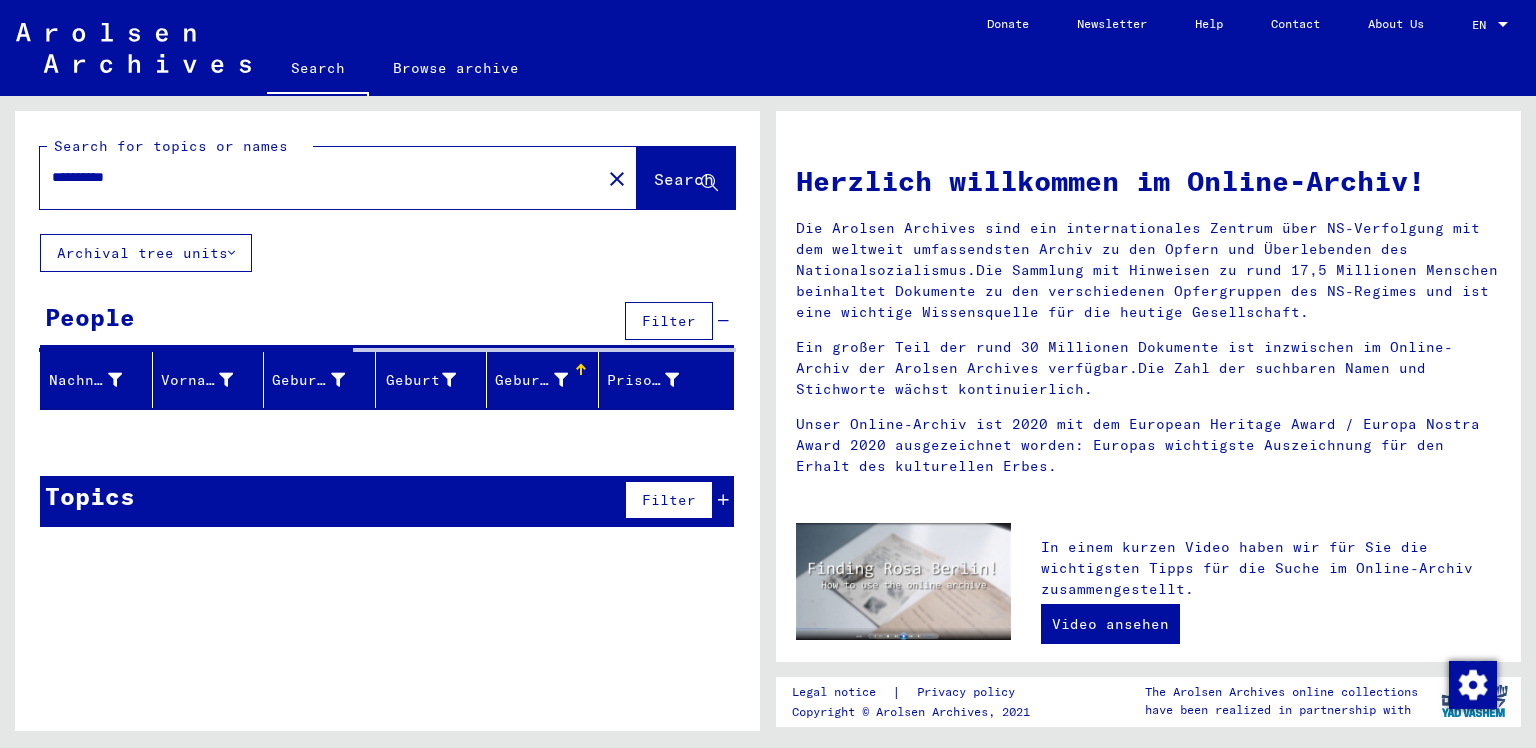 click on "Geburtsdatum" 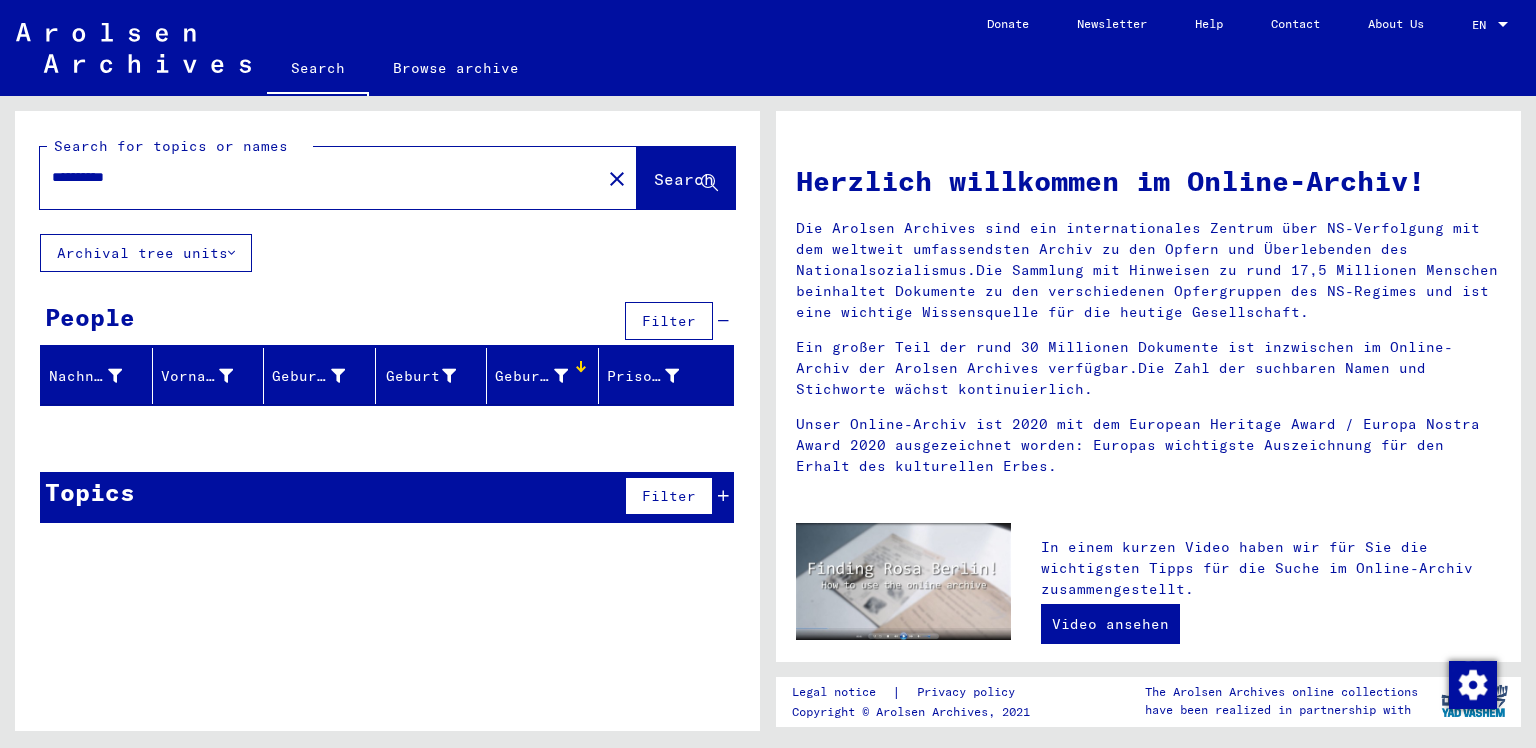 click on "Geburtsdatum" at bounding box center (543, 376) 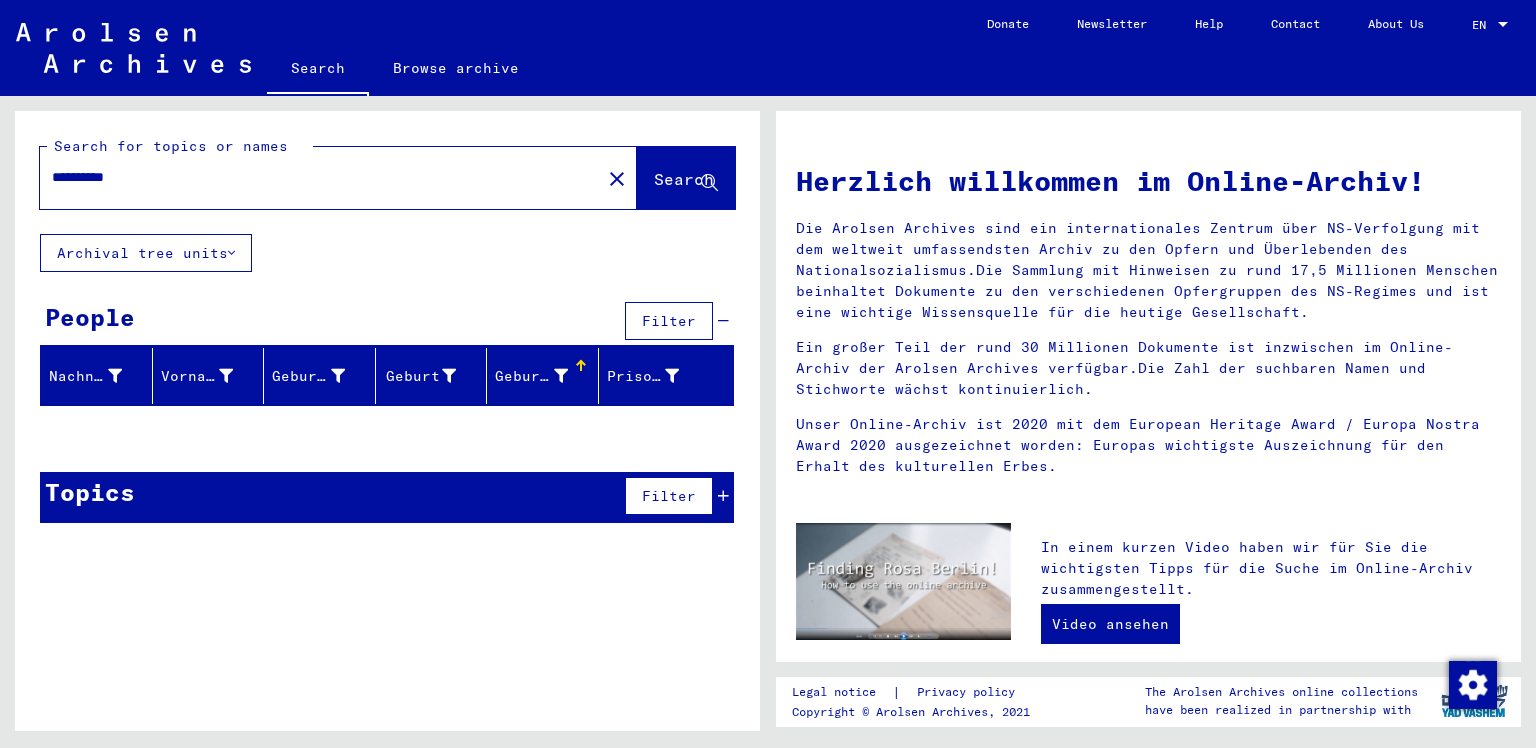 click on "Geburtsdatum" 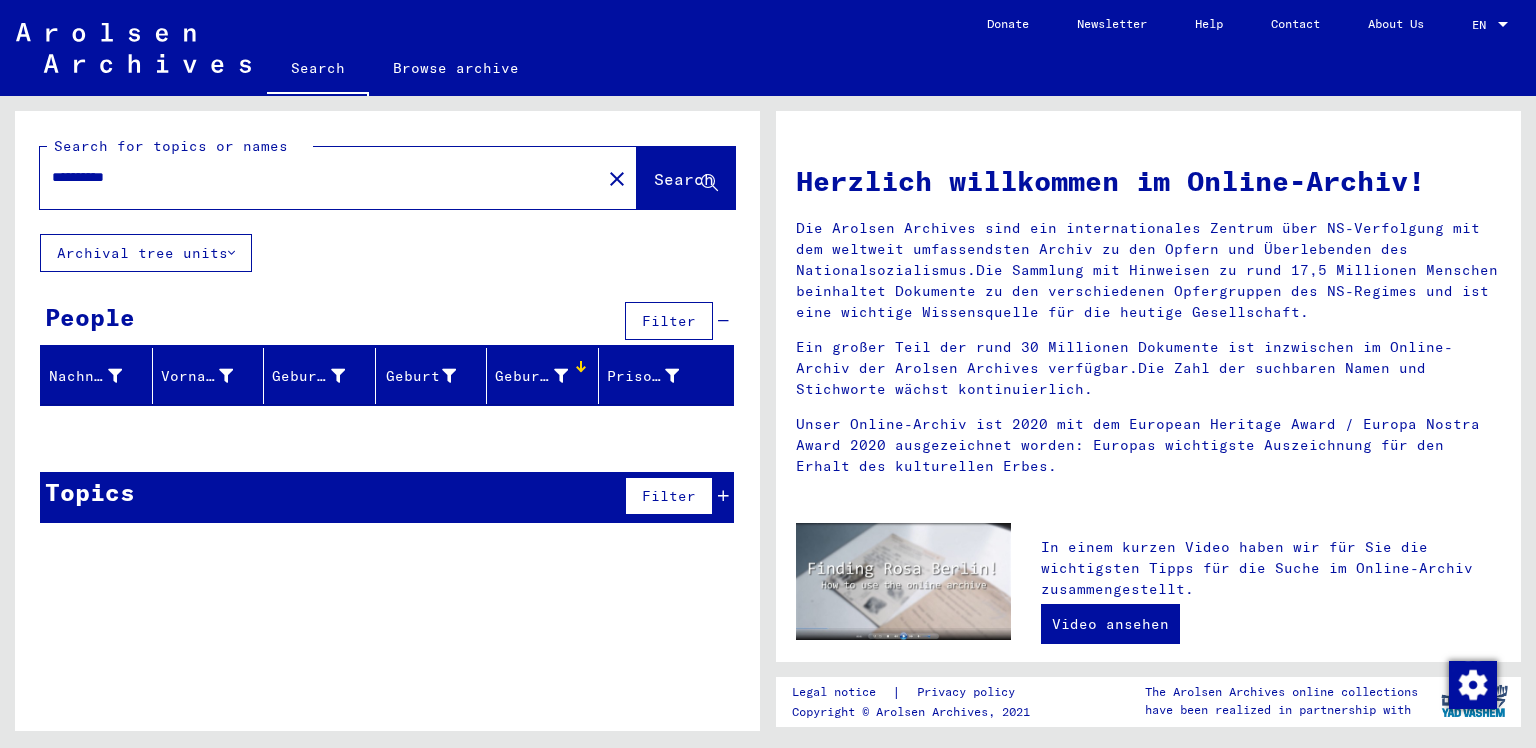 click on "Geburtsdatum" at bounding box center (543, 376) 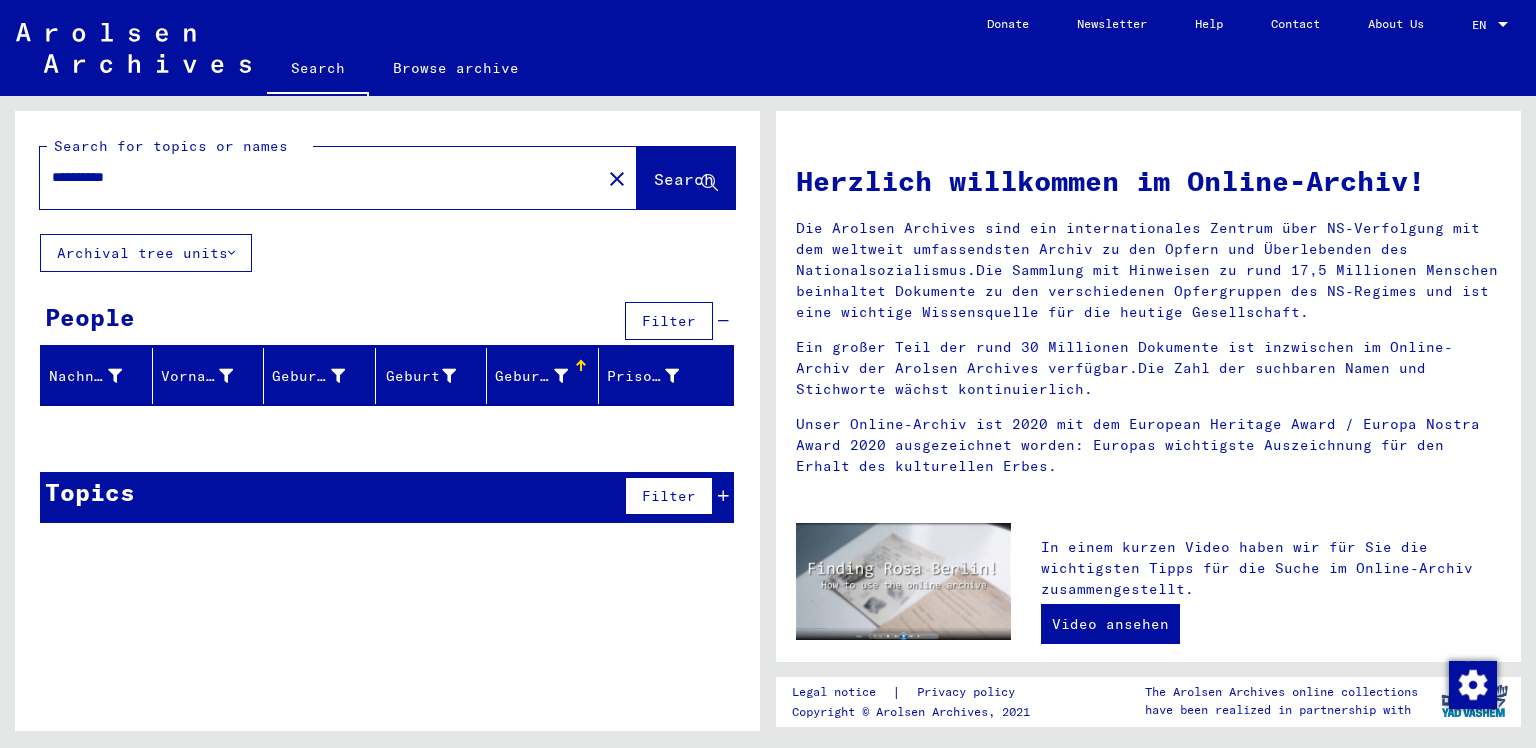 click on "Geburtsdatum" at bounding box center (543, 376) 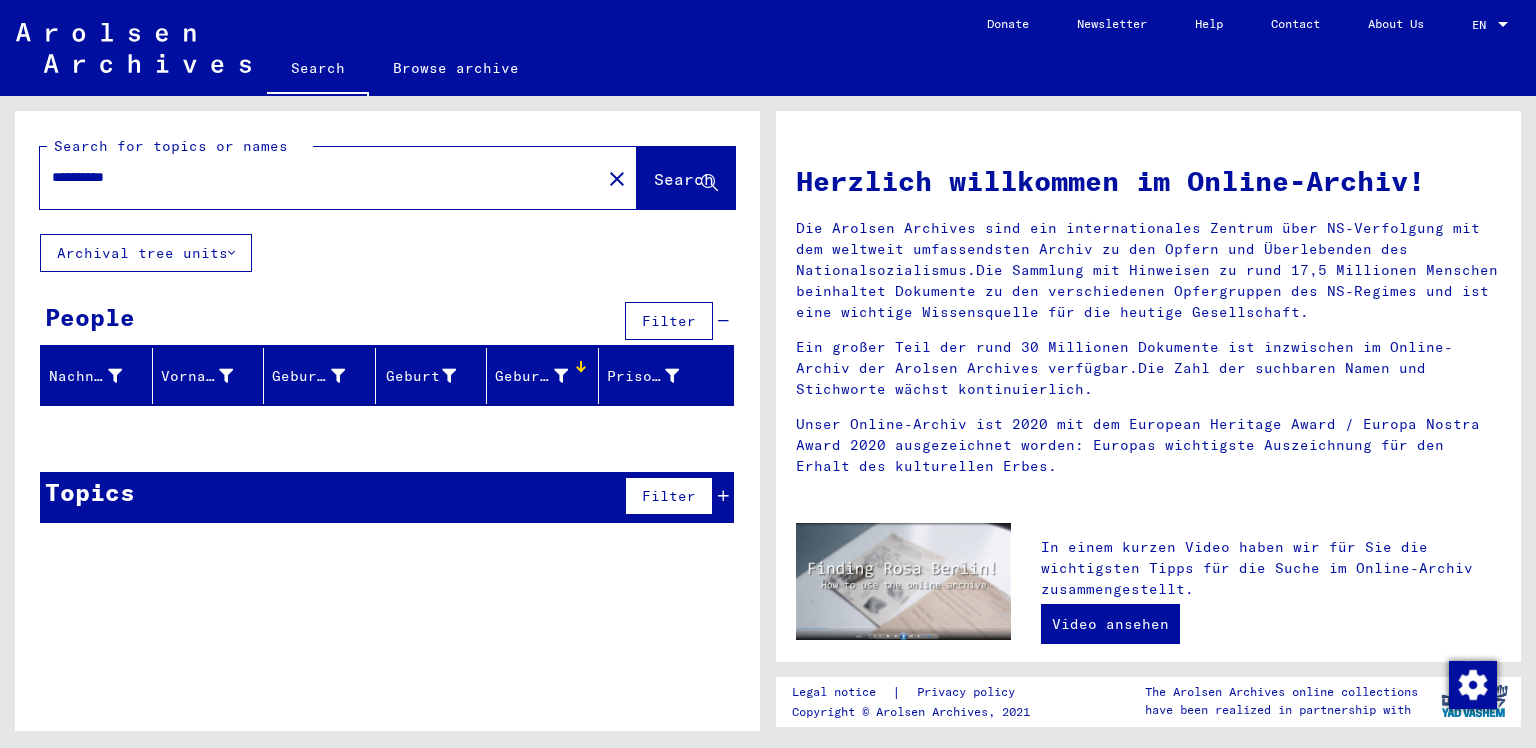 click on "Geburtsdatum" at bounding box center (543, 376) 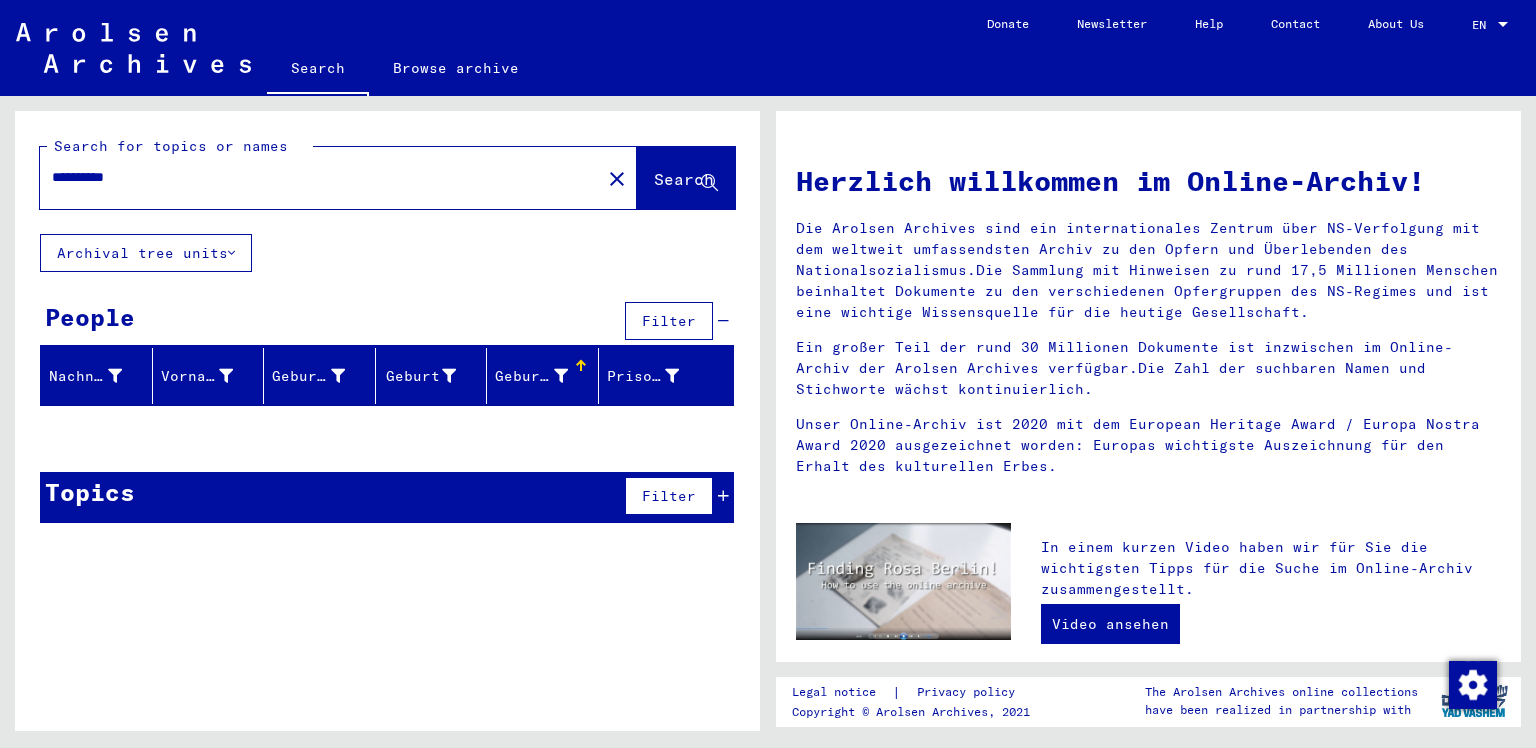 click on "Geburtsdatum" 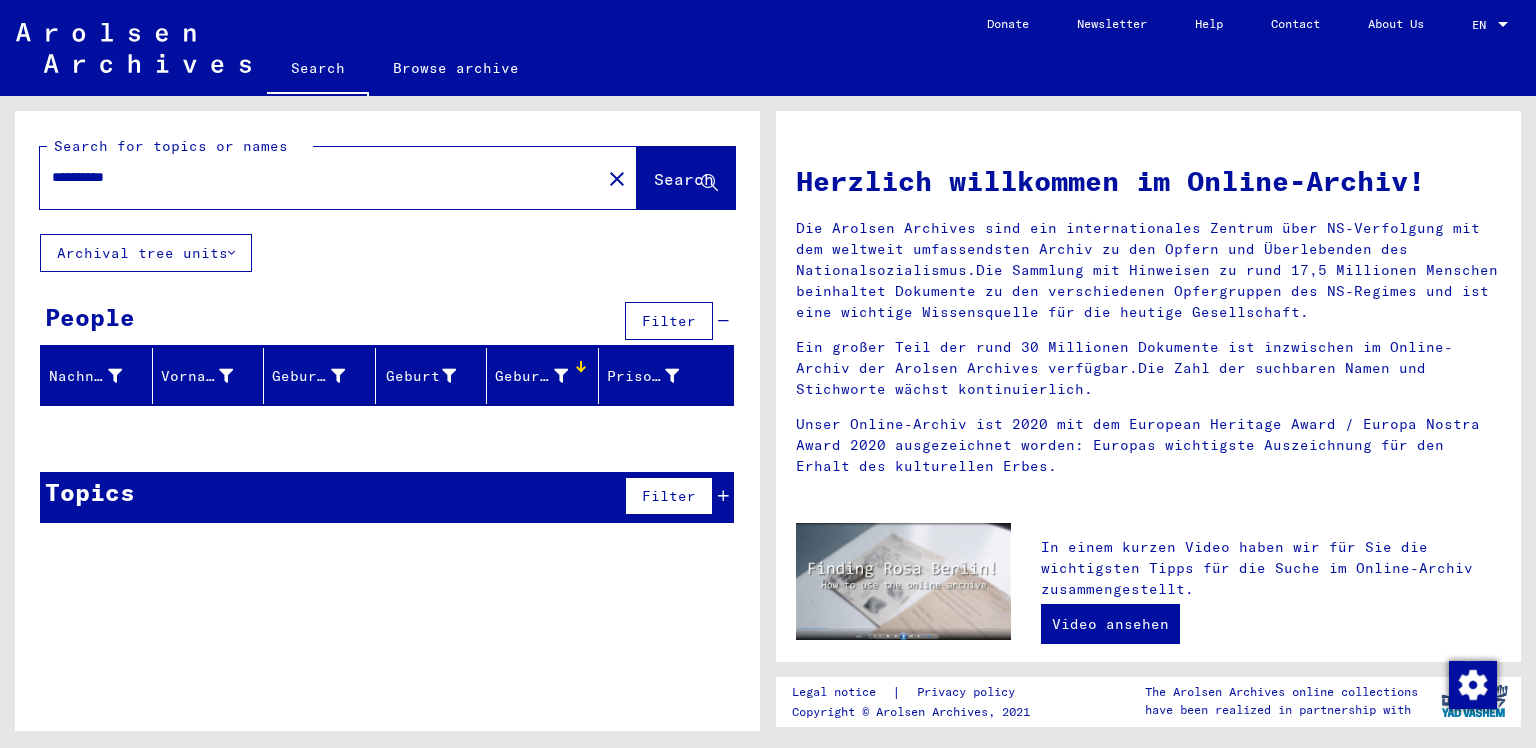 click on "Geburtsdatum" 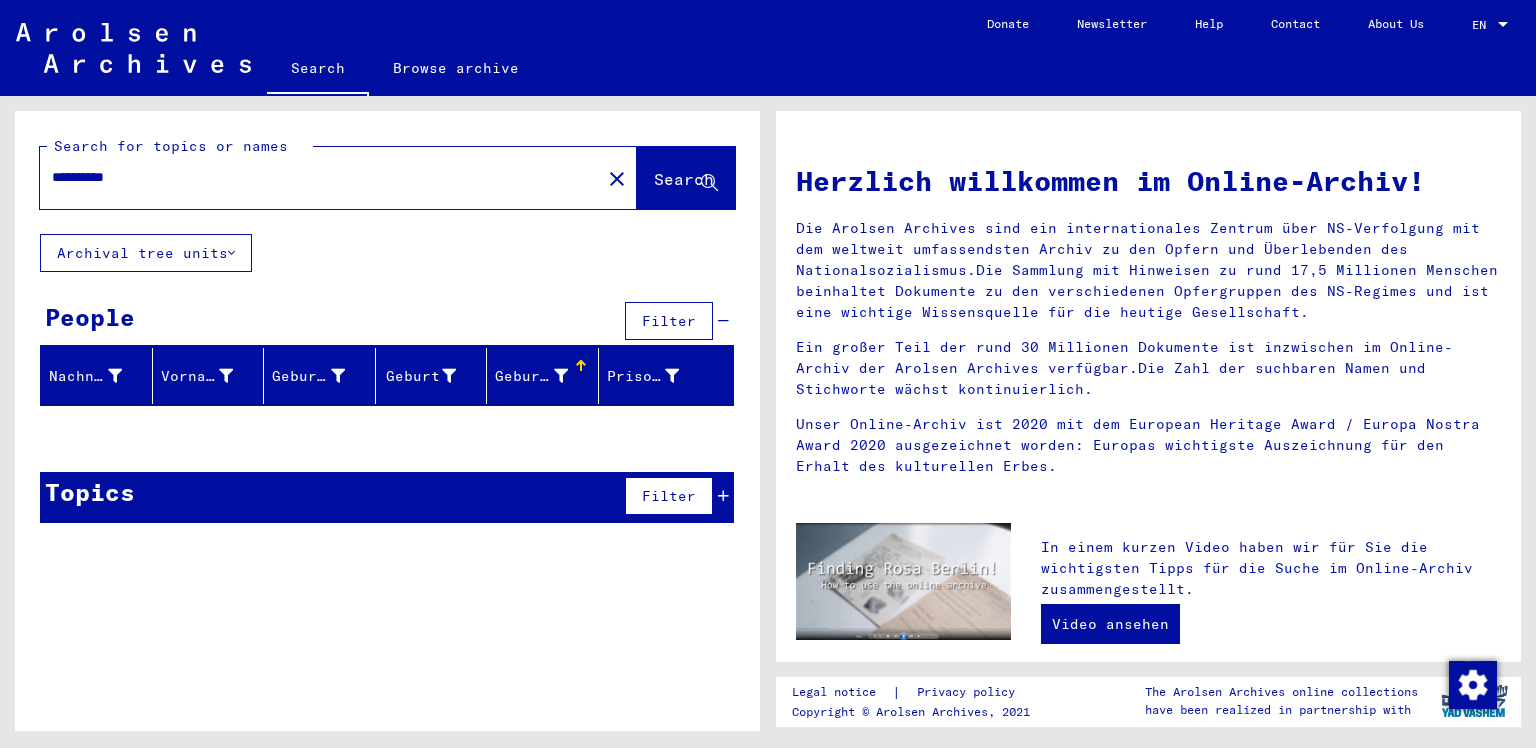 click on "Geburtsdatum" 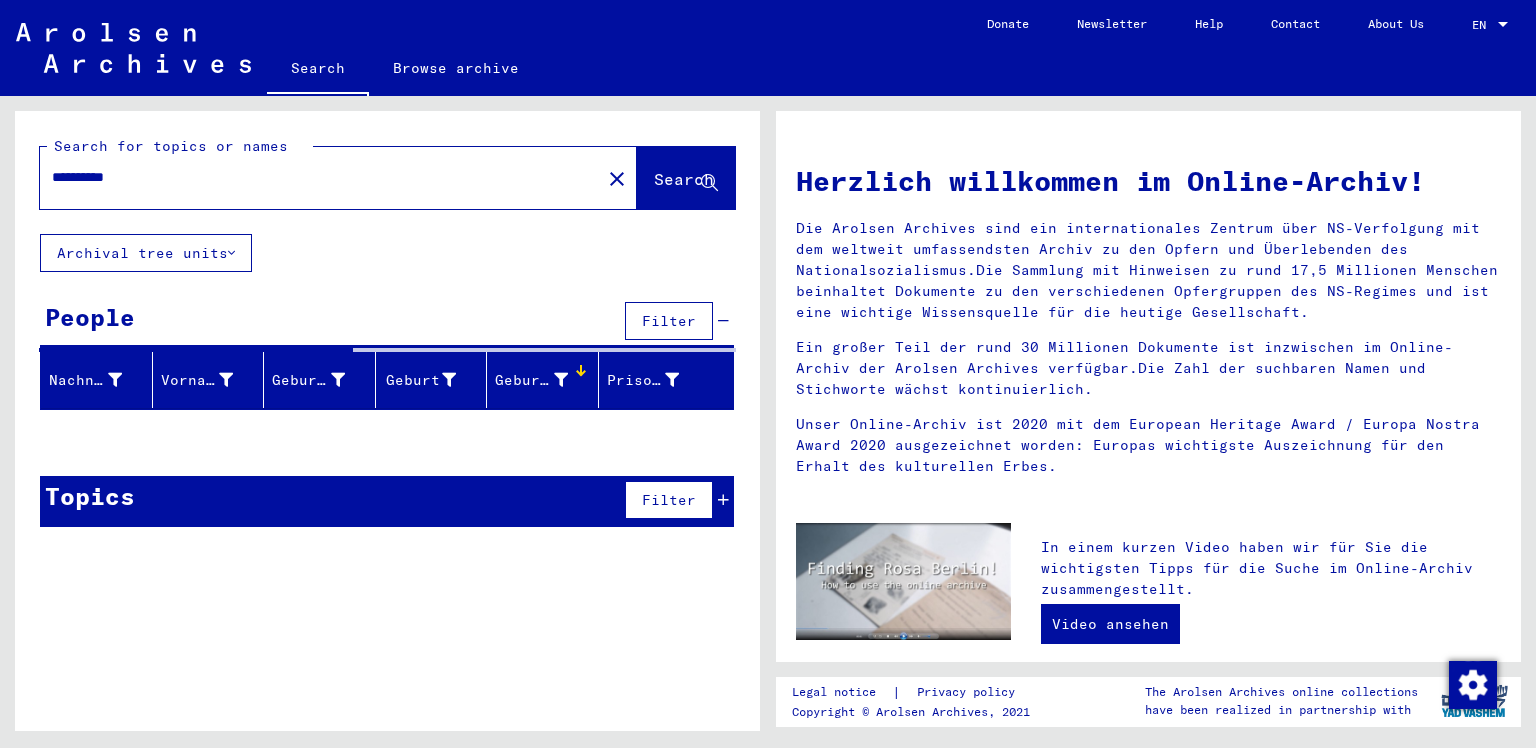 click on "Geburtsdatum" 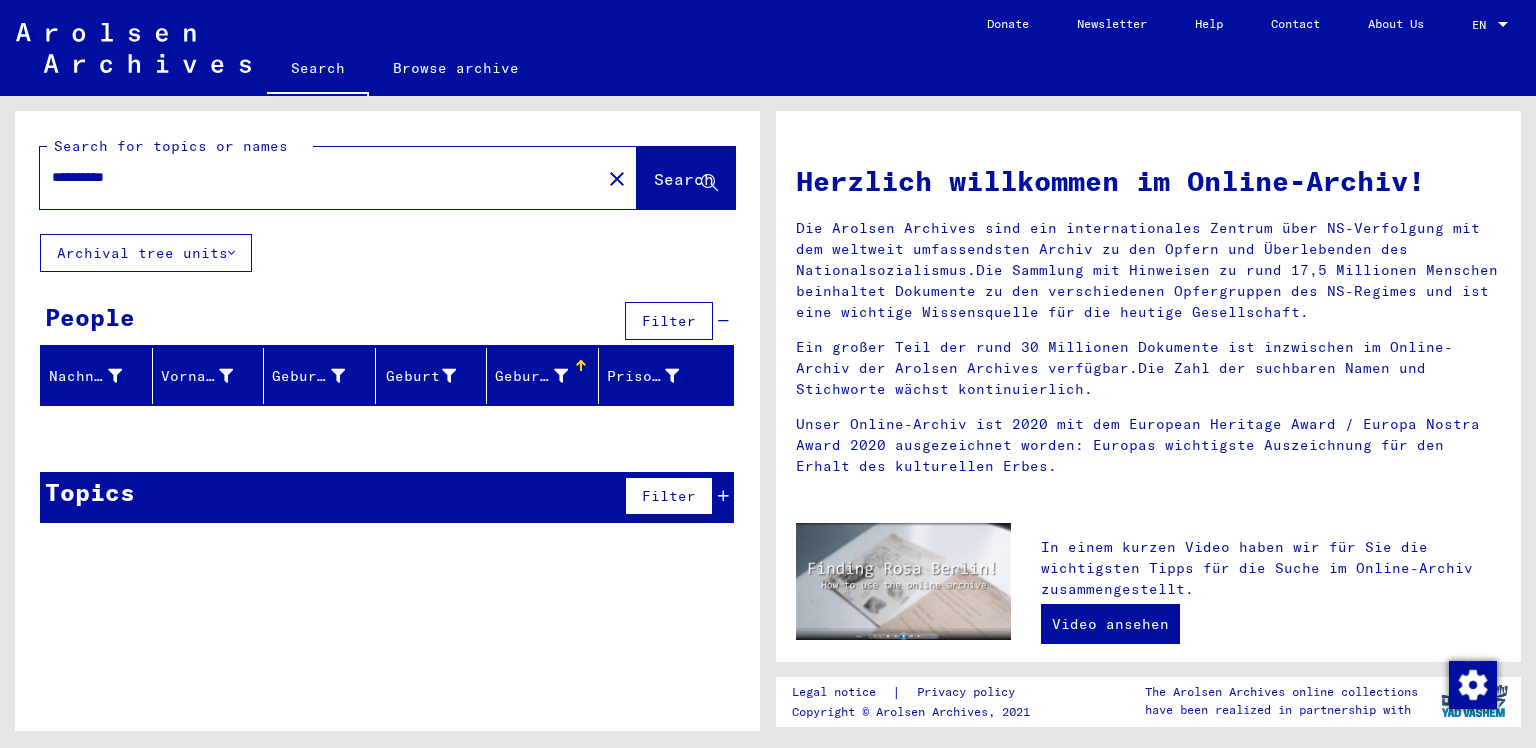 click on "Geburtsdatum" 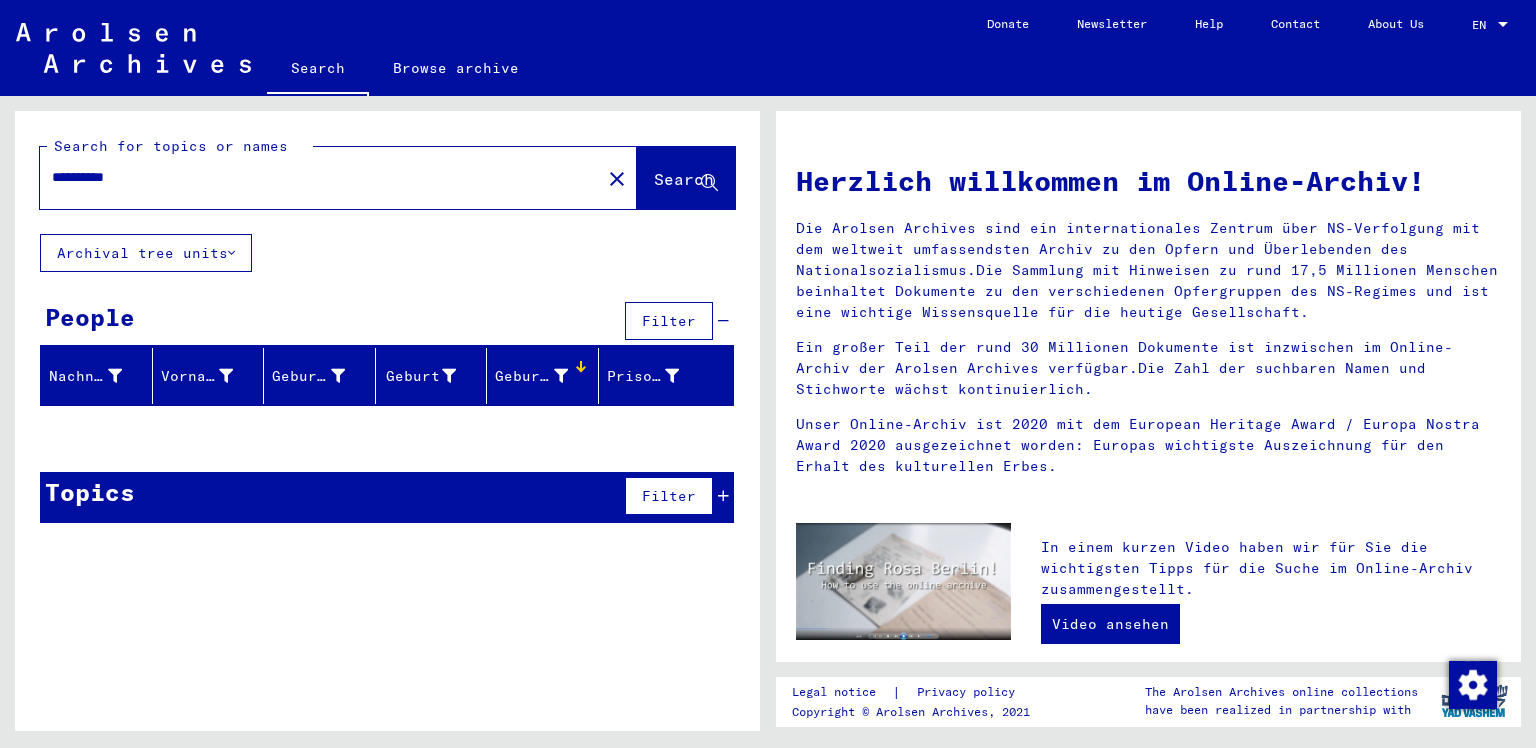 click on "Geburtsdatum" 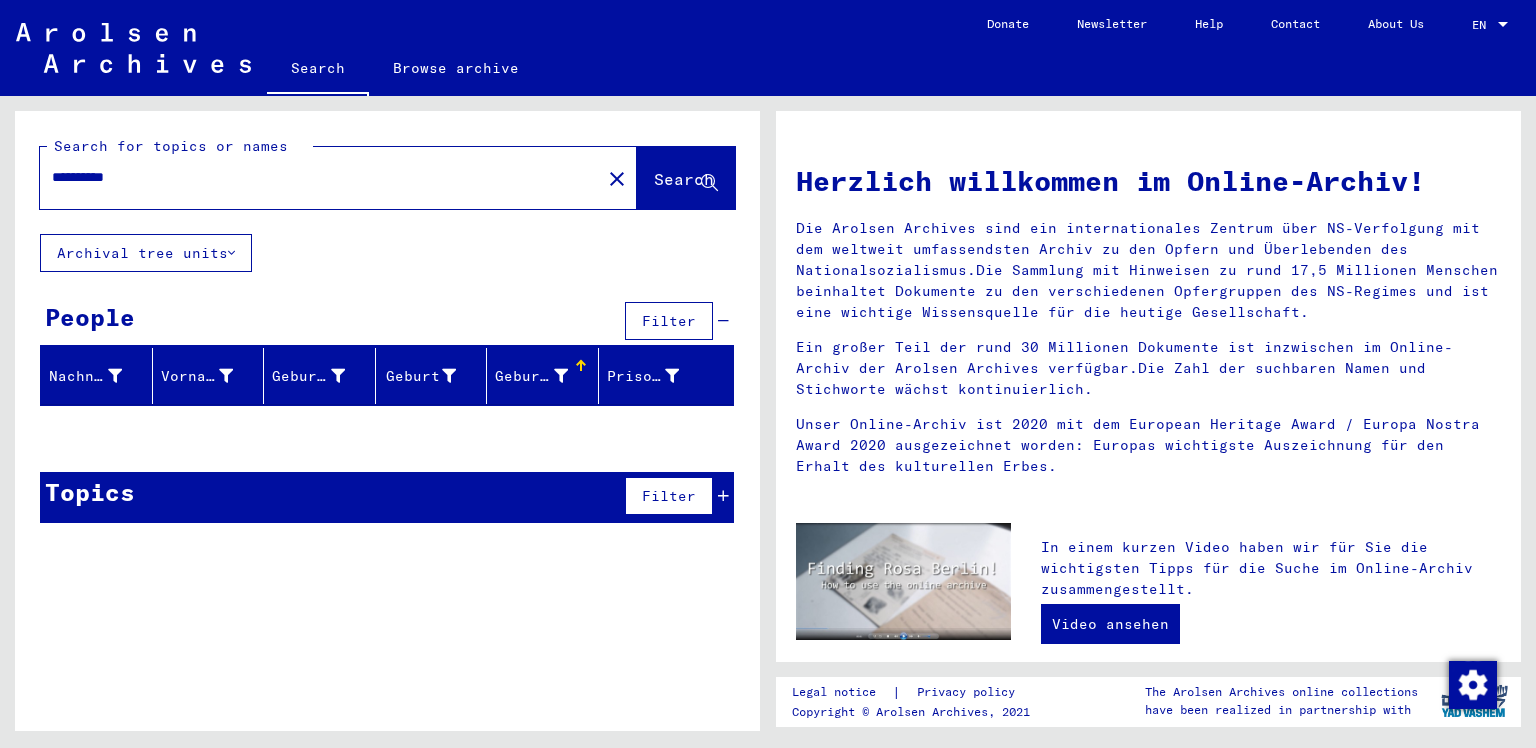 click on "Geburtsdatum" at bounding box center [546, 376] 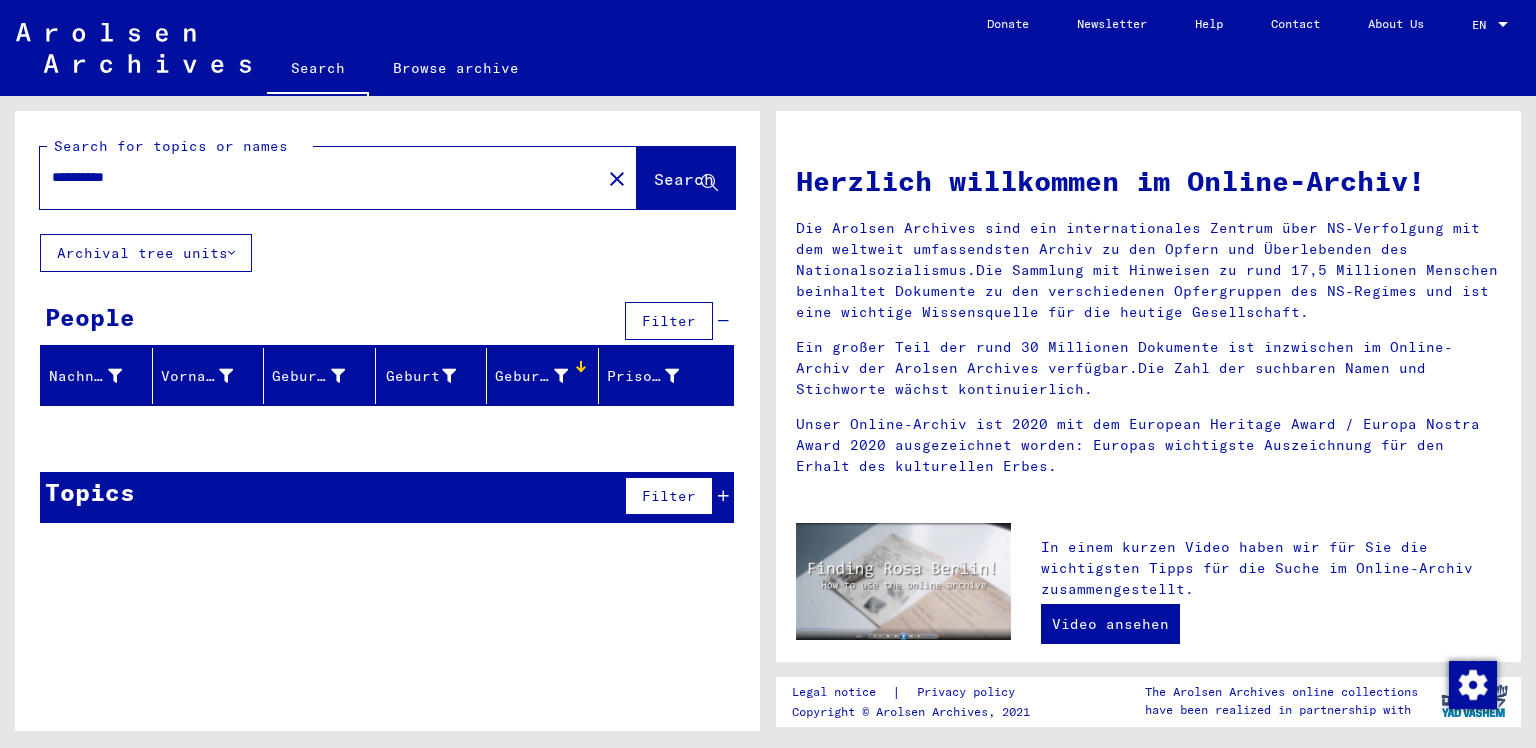 click on "Geburtsdatum" 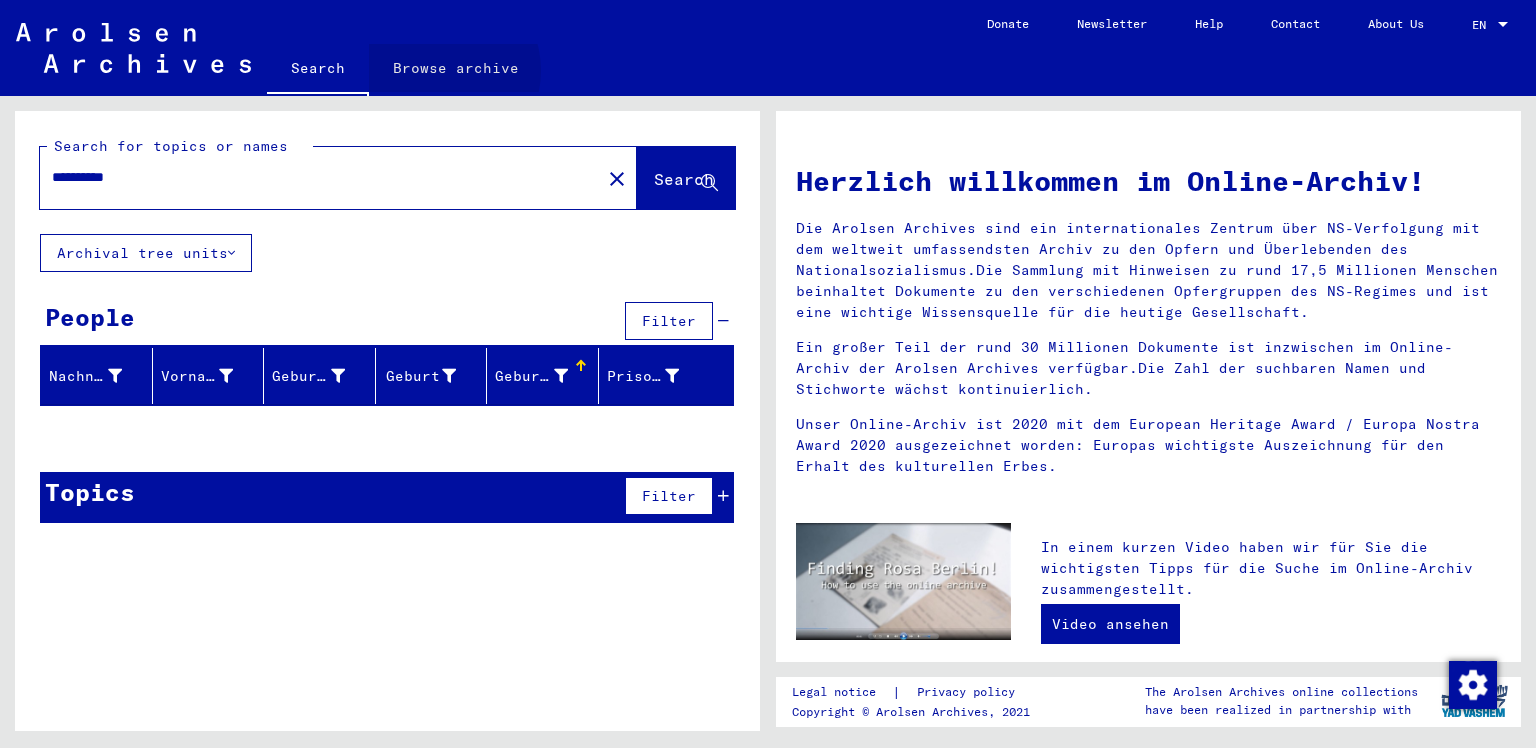click on "Browse archive" 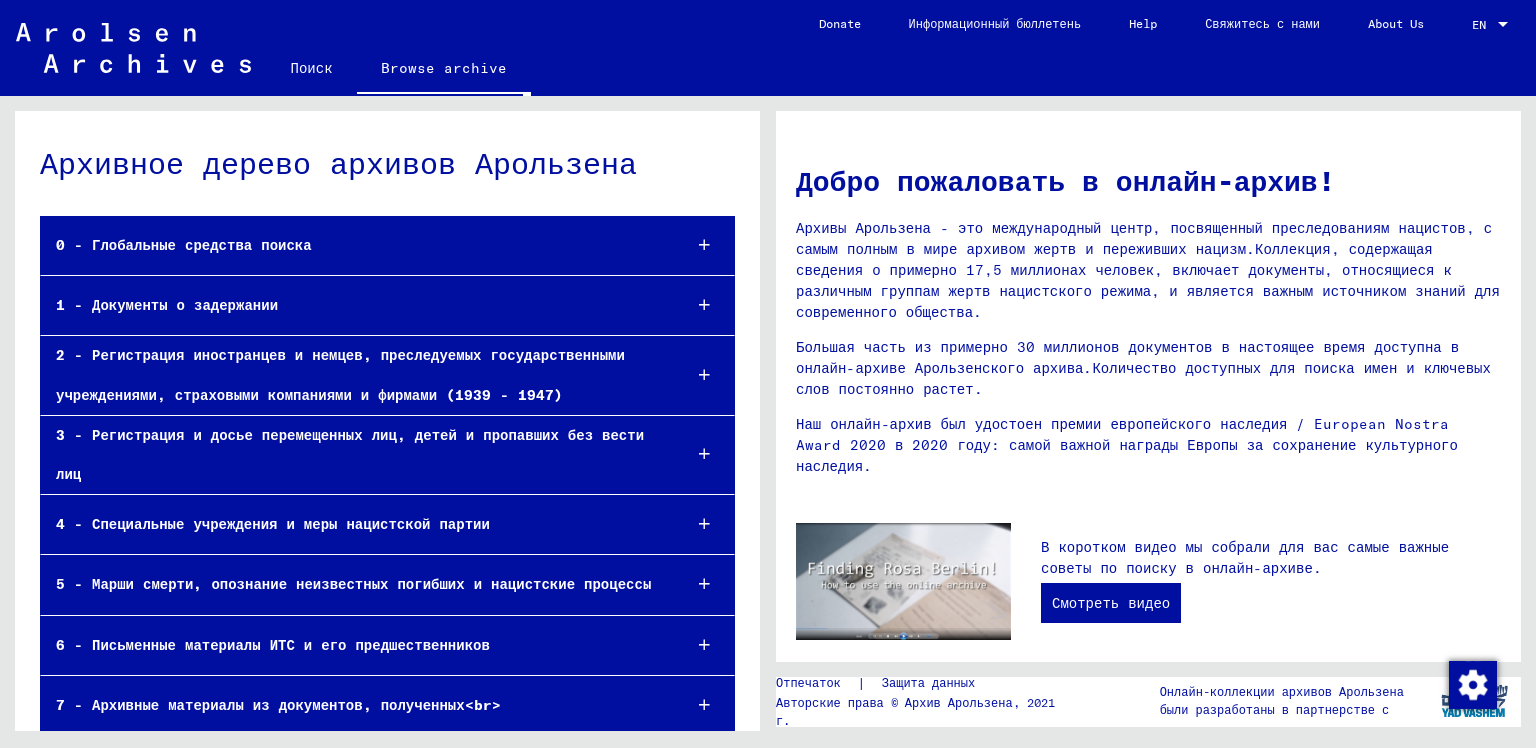 click on "1 - Документы о задержании" at bounding box center [353, 305] 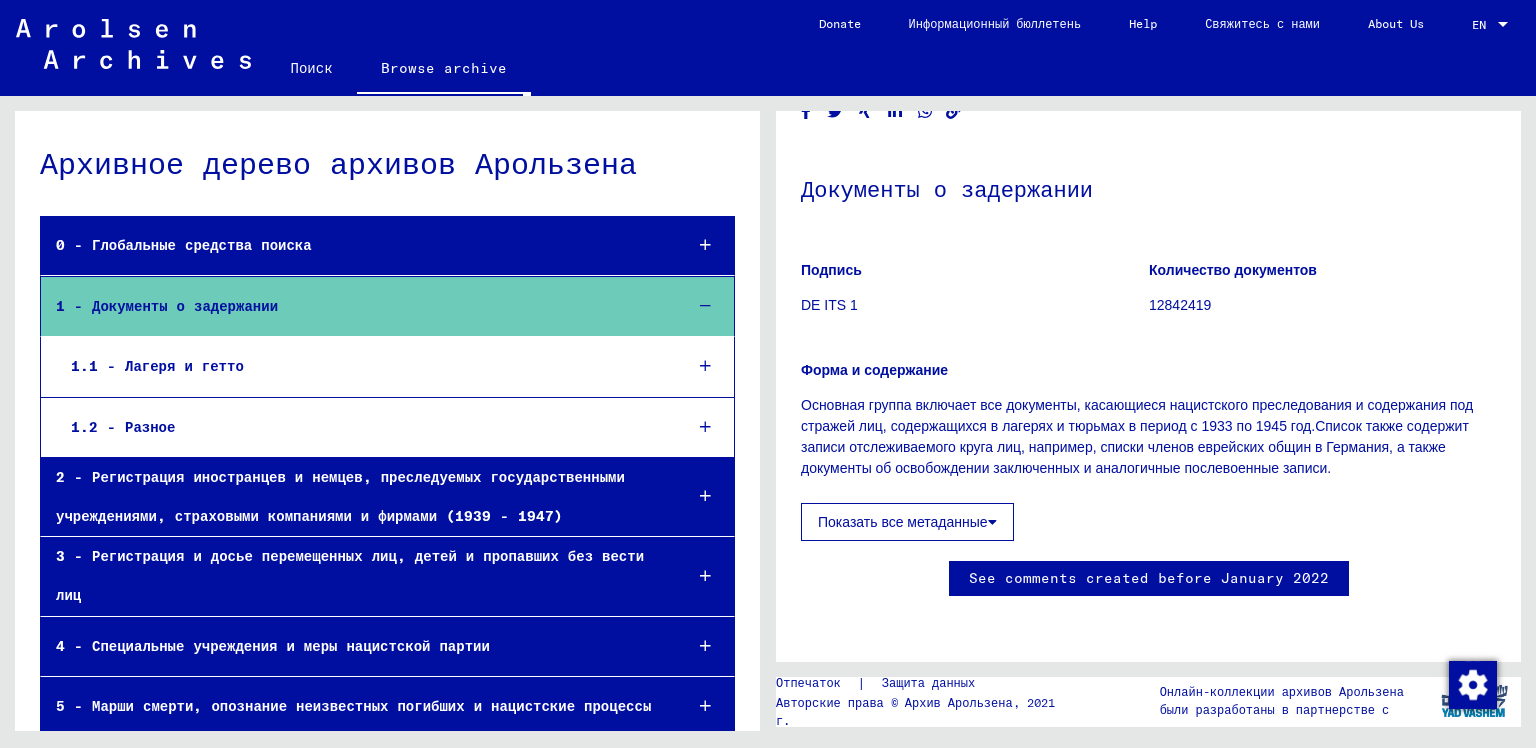 scroll, scrollTop: 300, scrollLeft: 0, axis: vertical 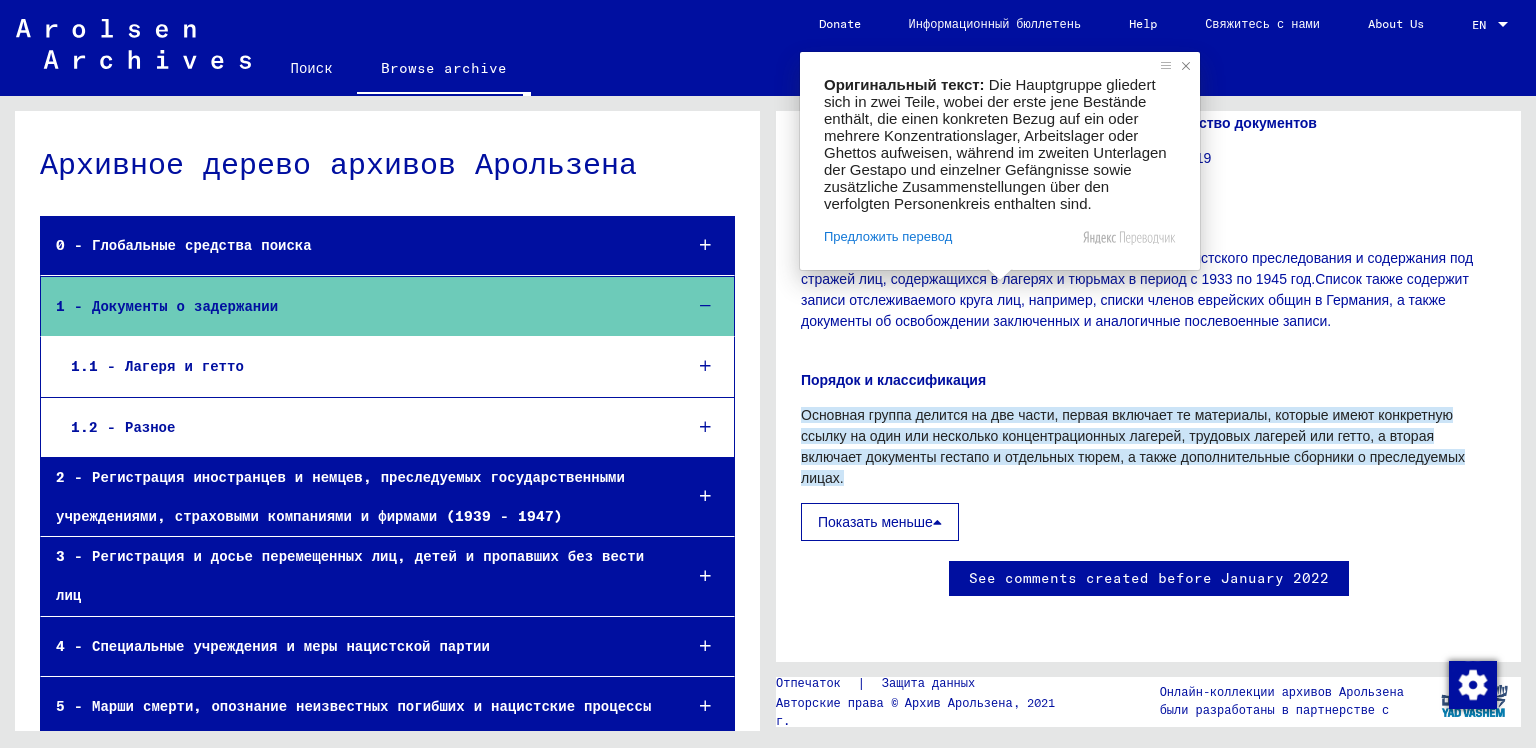 click at bounding box center [1186, 66] 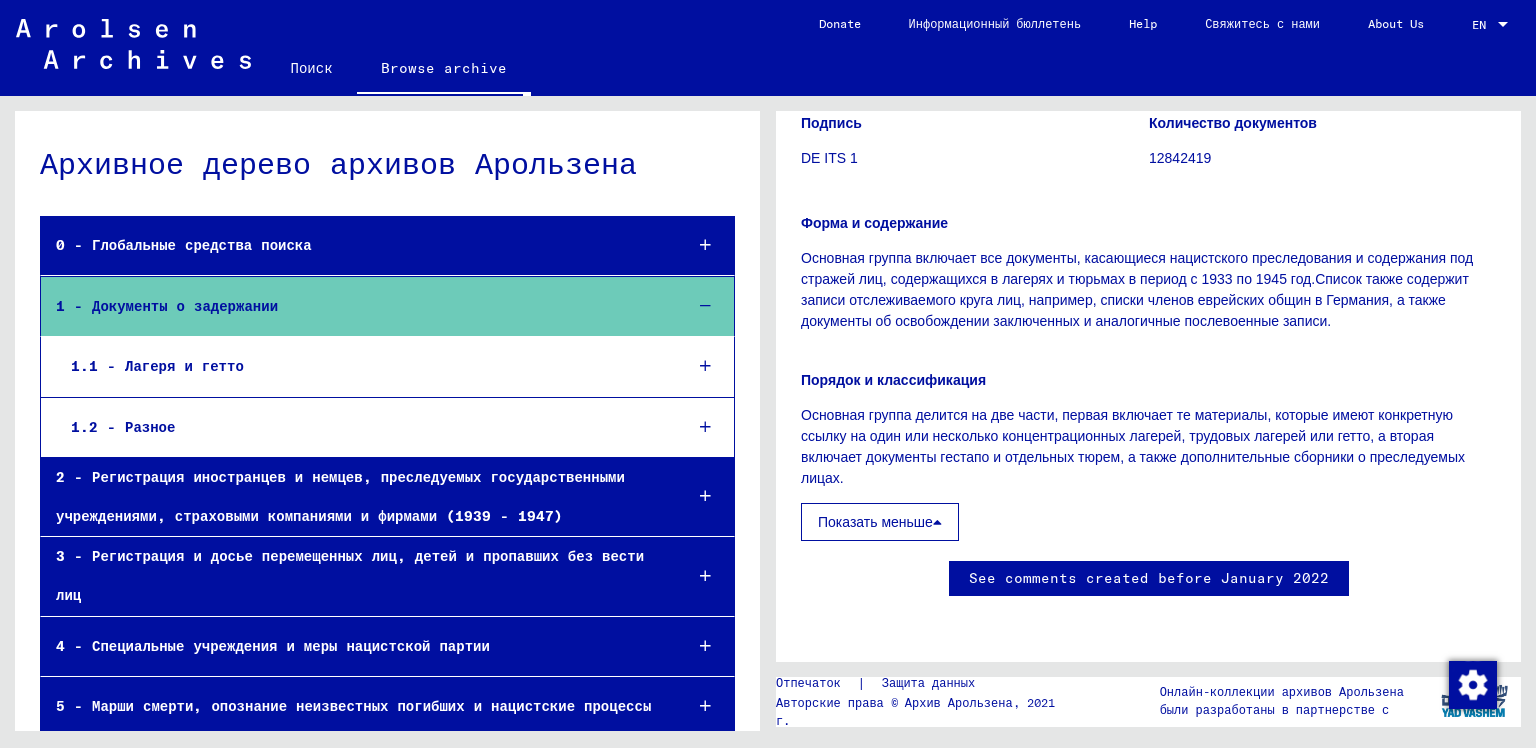 click on "See comments created before January 2022" 